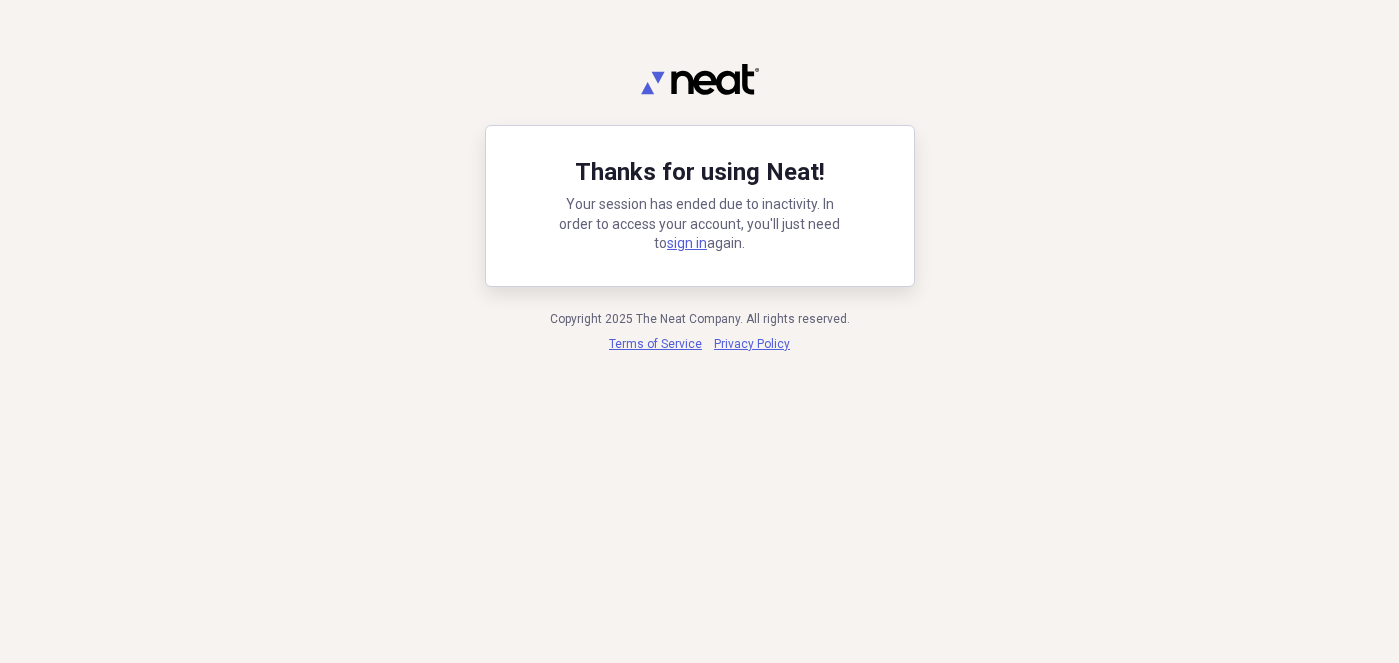 scroll, scrollTop: 0, scrollLeft: 0, axis: both 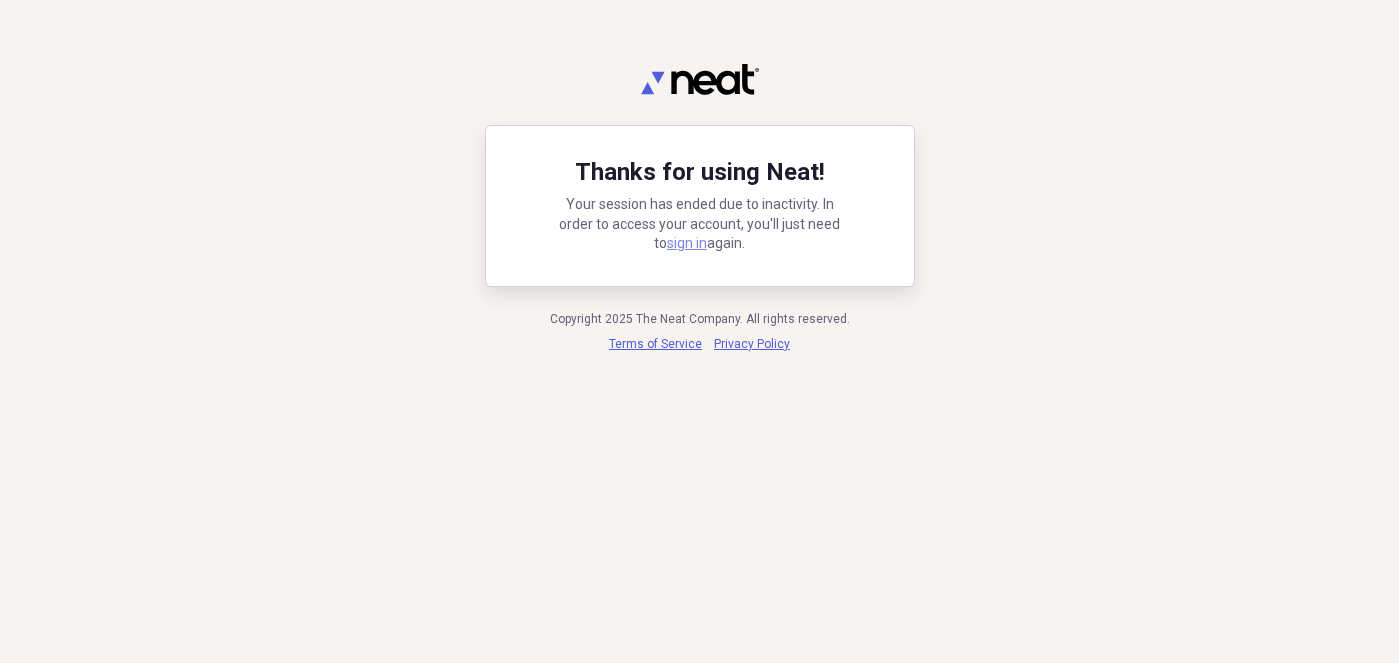 click on "sign in" at bounding box center (687, 243) 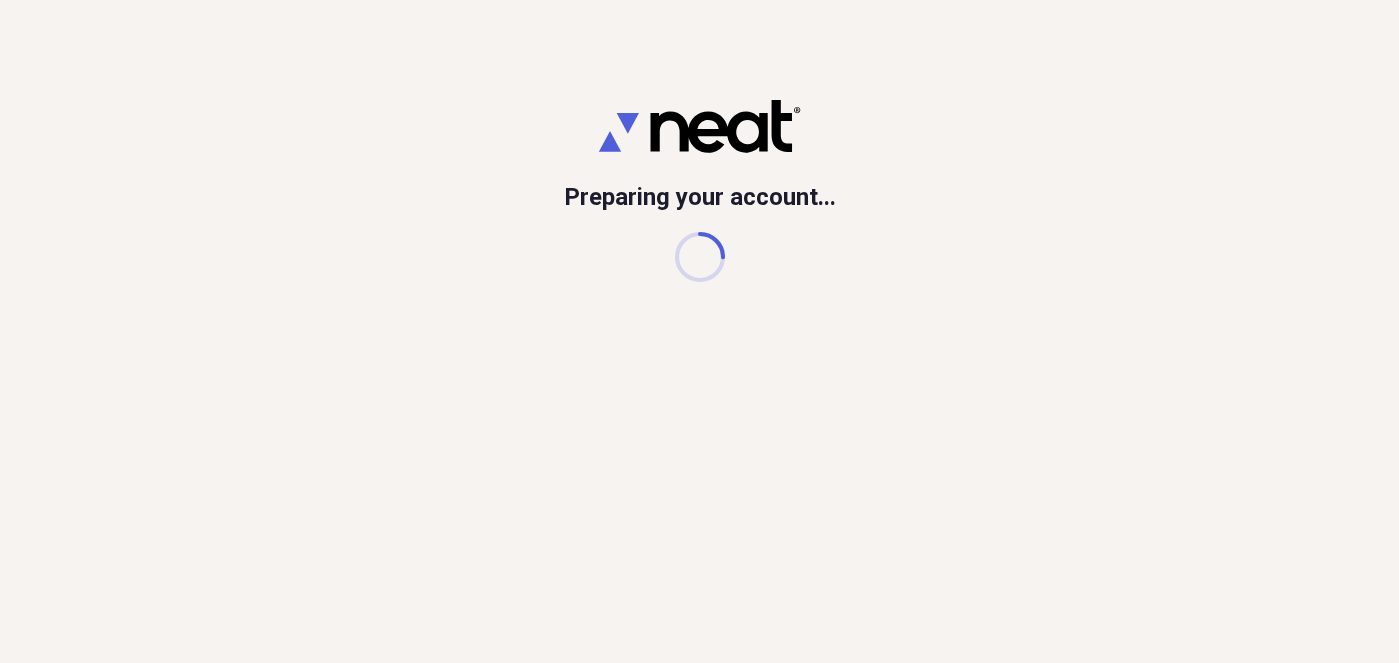scroll, scrollTop: 0, scrollLeft: 0, axis: both 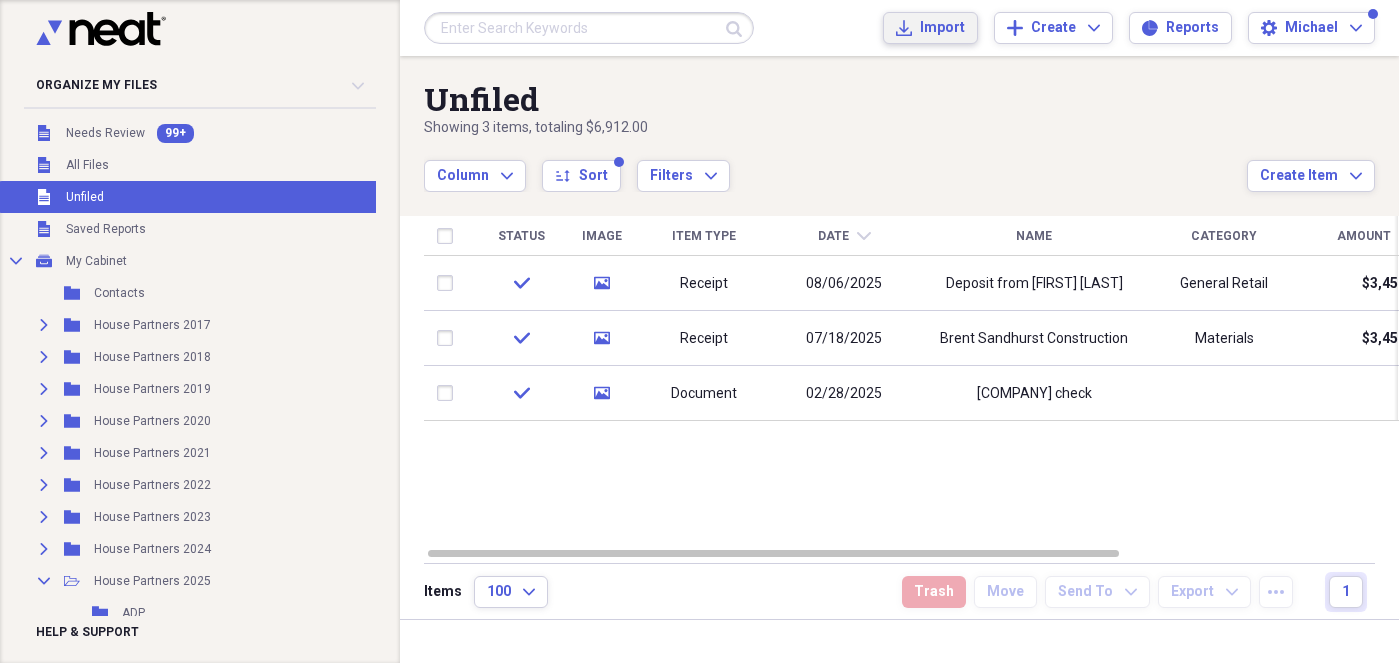 click on "Import" 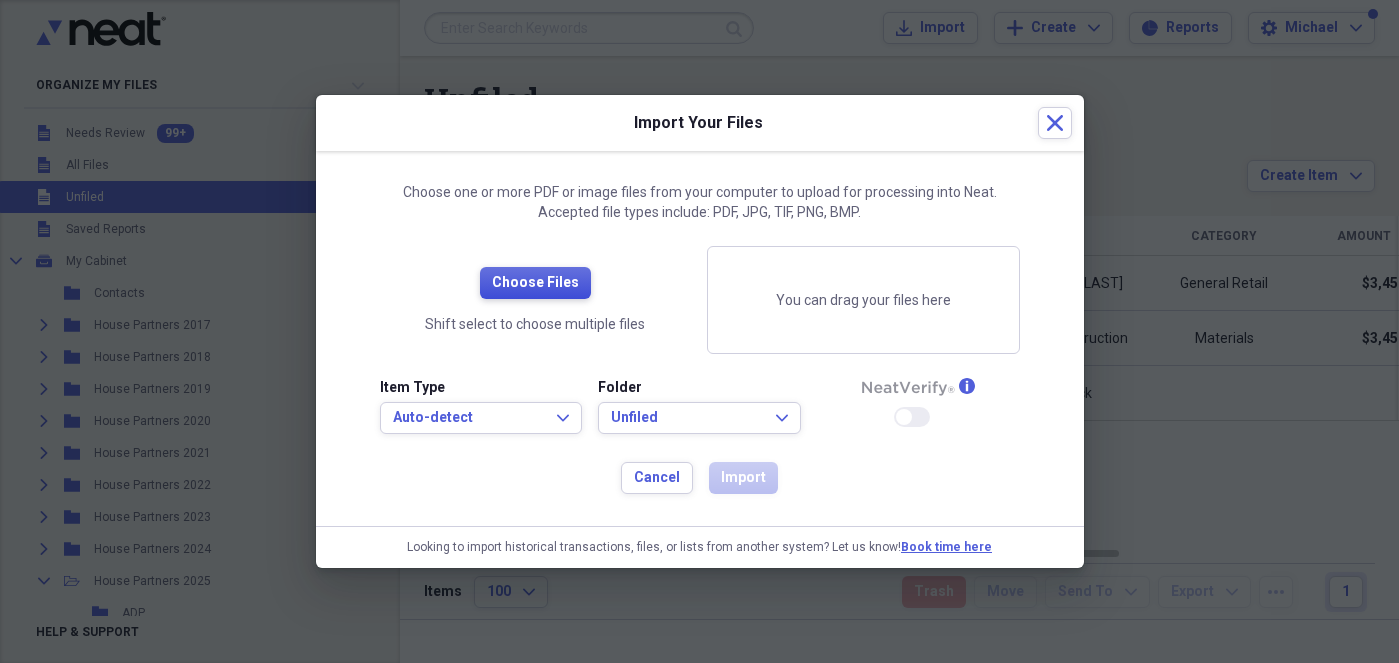 click on "Choose Files" at bounding box center [535, 283] 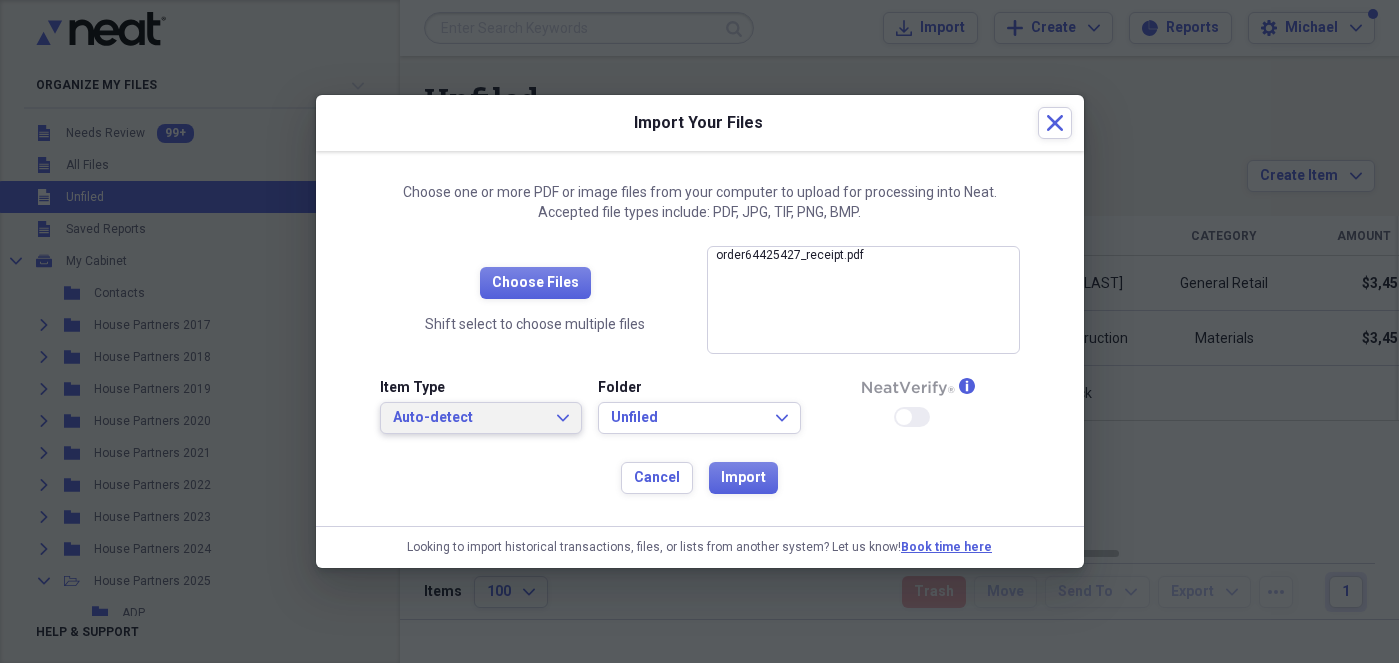 click on "Auto-detect" at bounding box center [469, 418] 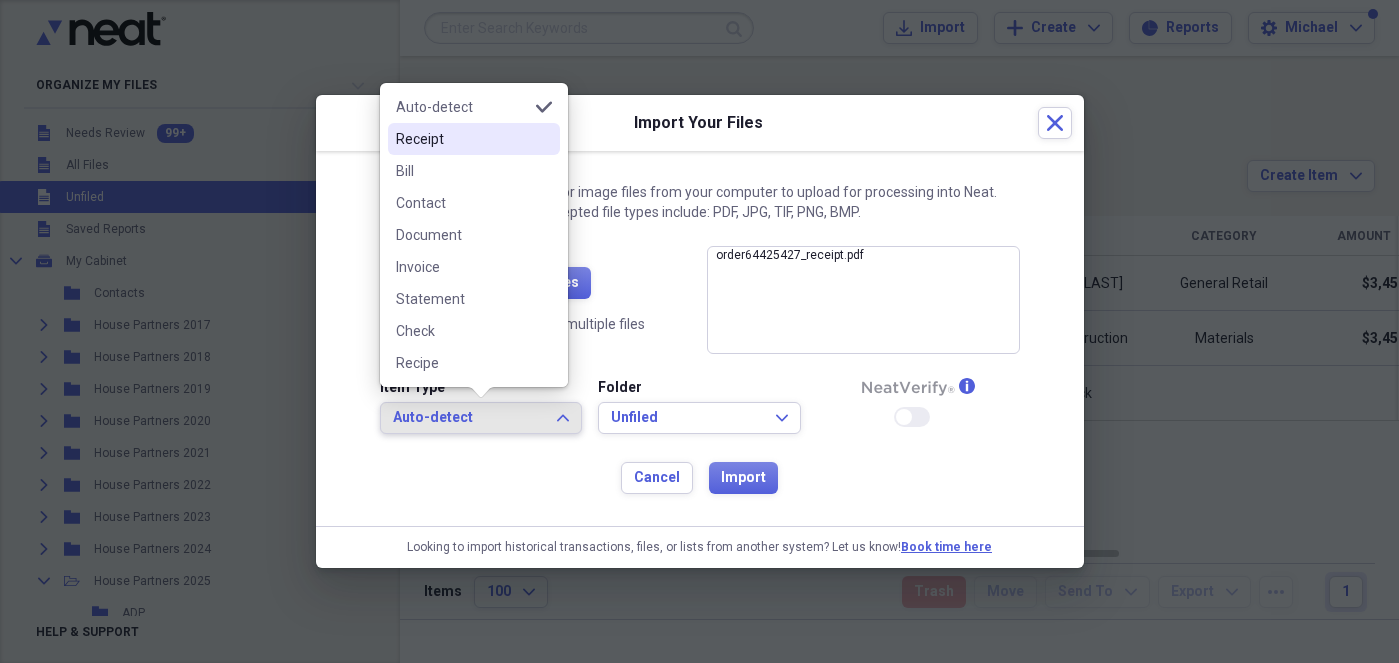 click on "Receipt" at bounding box center [462, 139] 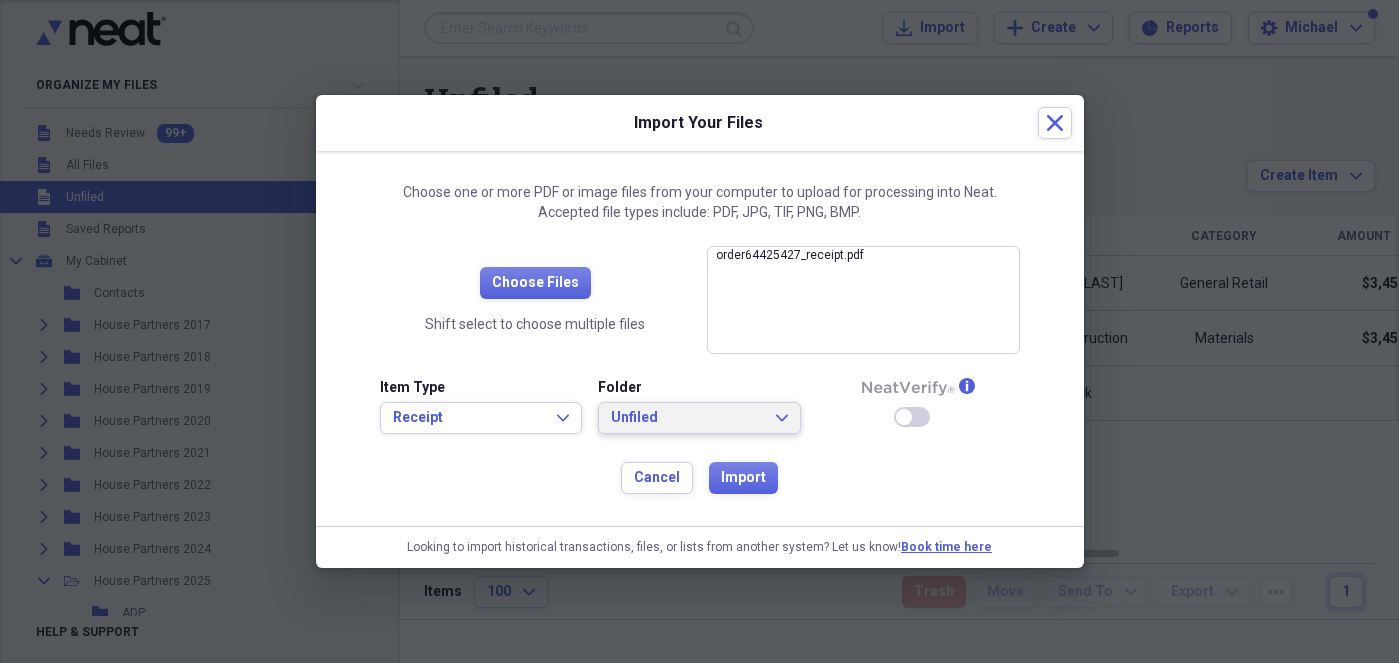 click on "Unfiled" at bounding box center (687, 418) 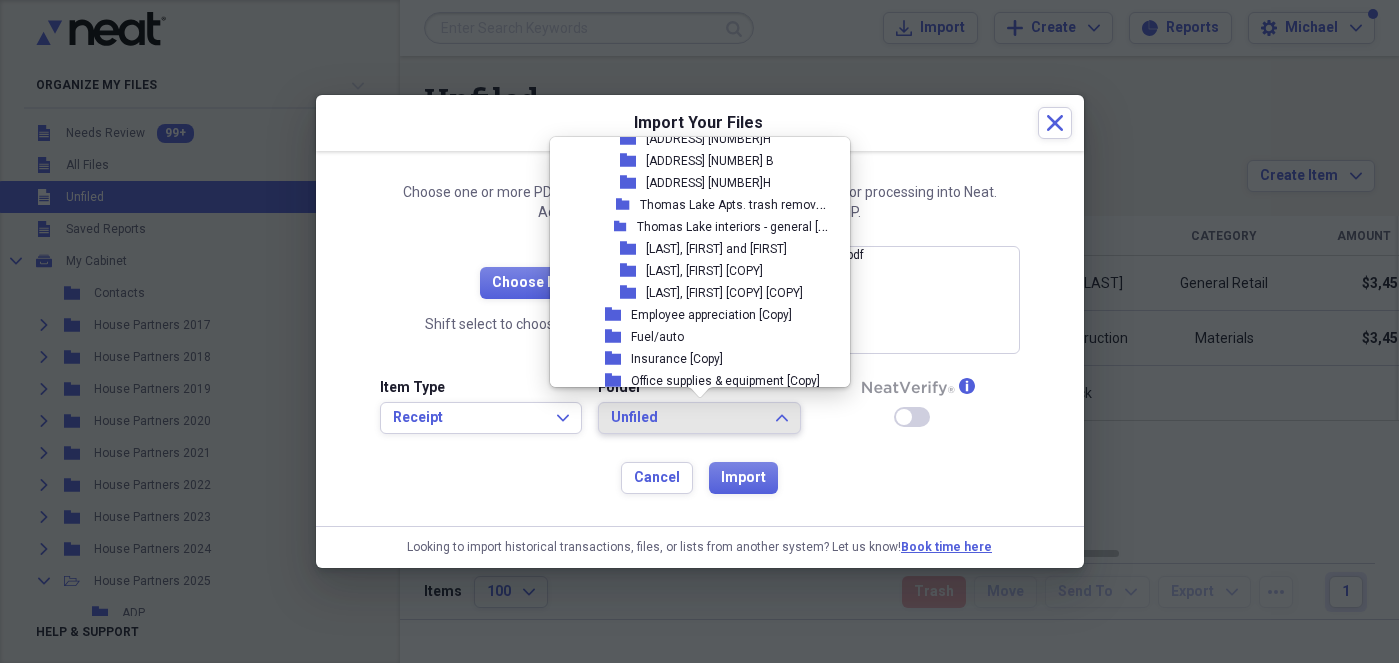 scroll, scrollTop: 2004, scrollLeft: 0, axis: vertical 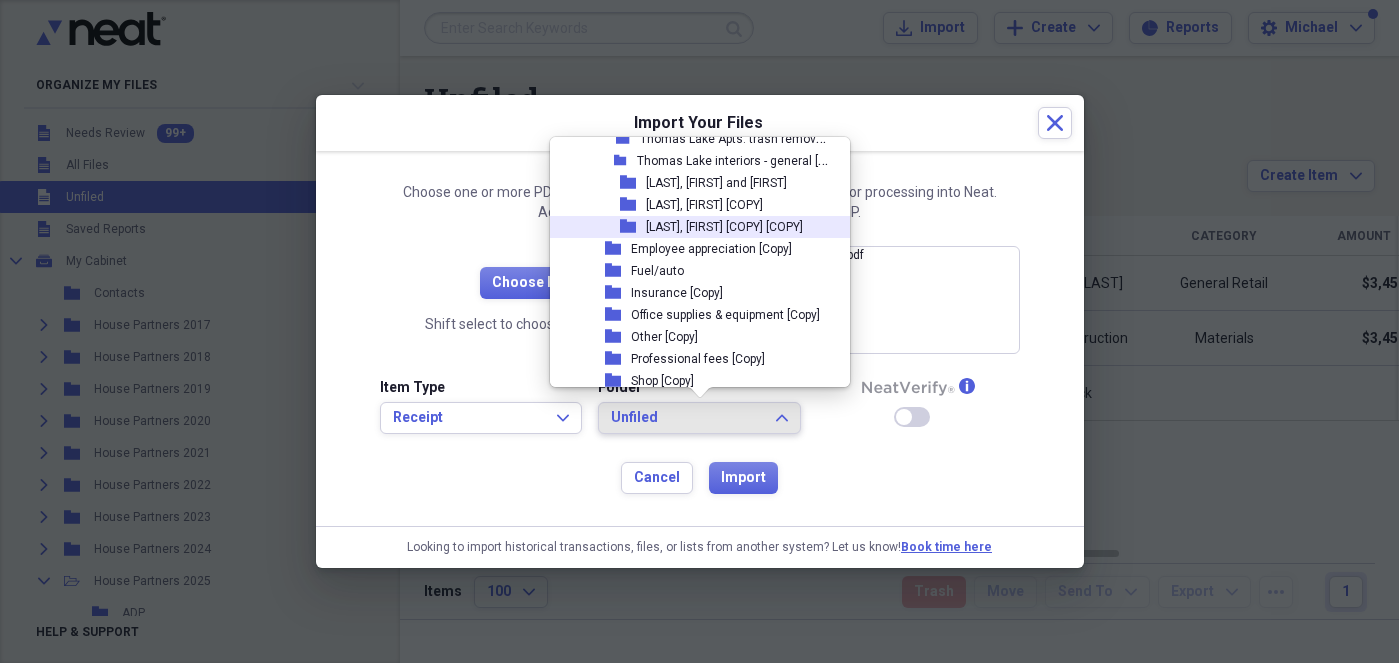 click on "[LAST], [FIRST] [COPY] [COPY]" at bounding box center [724, 227] 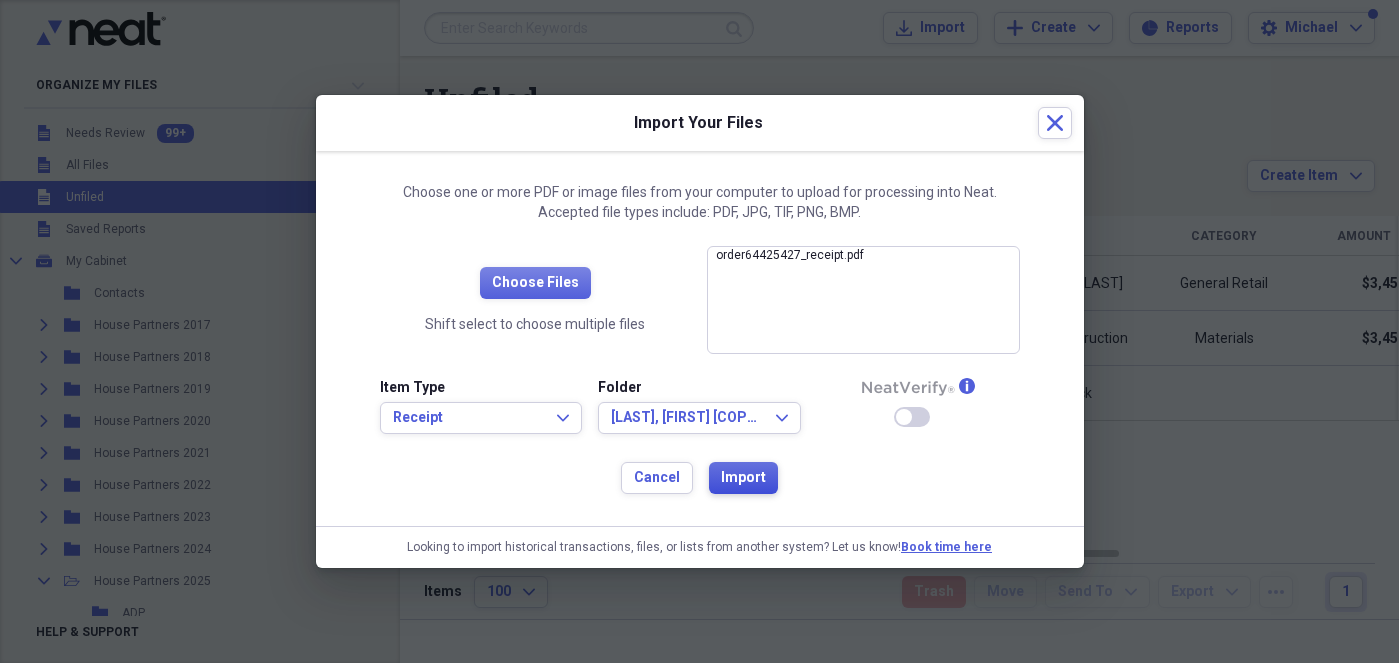 click on "Import" at bounding box center (743, 478) 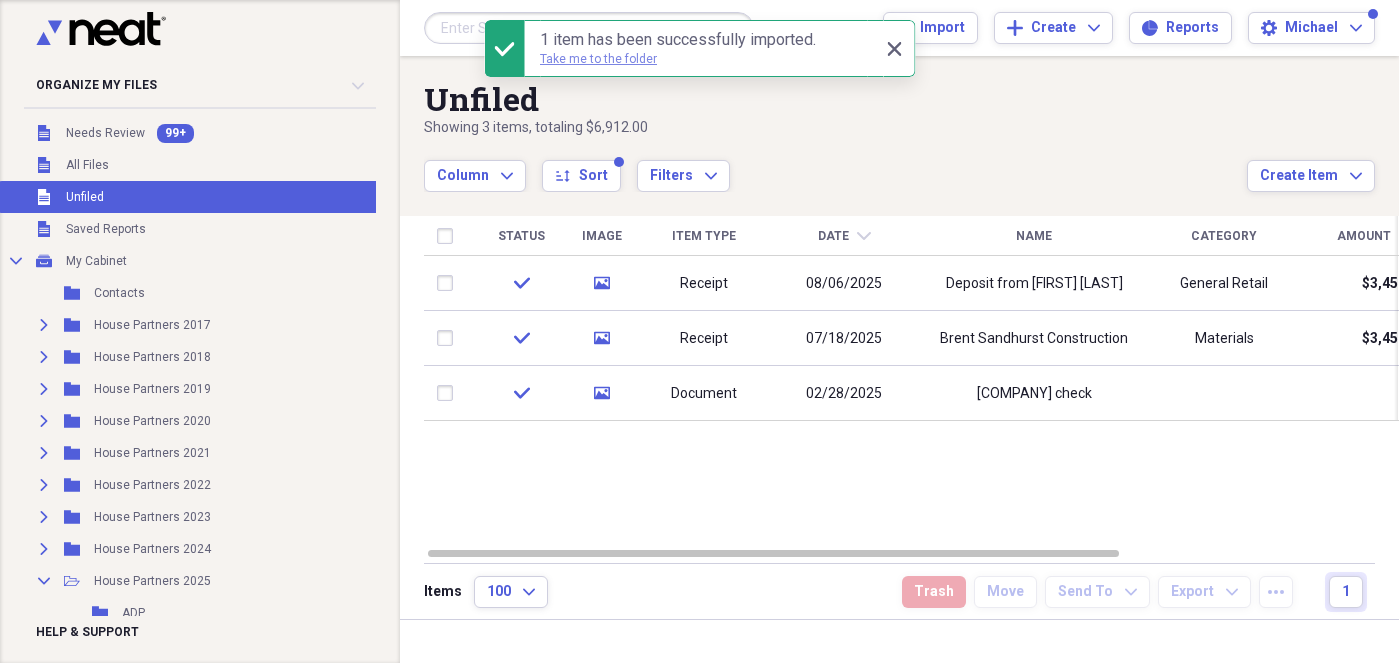 click on "Take me to the folder" at bounding box center [598, 59] 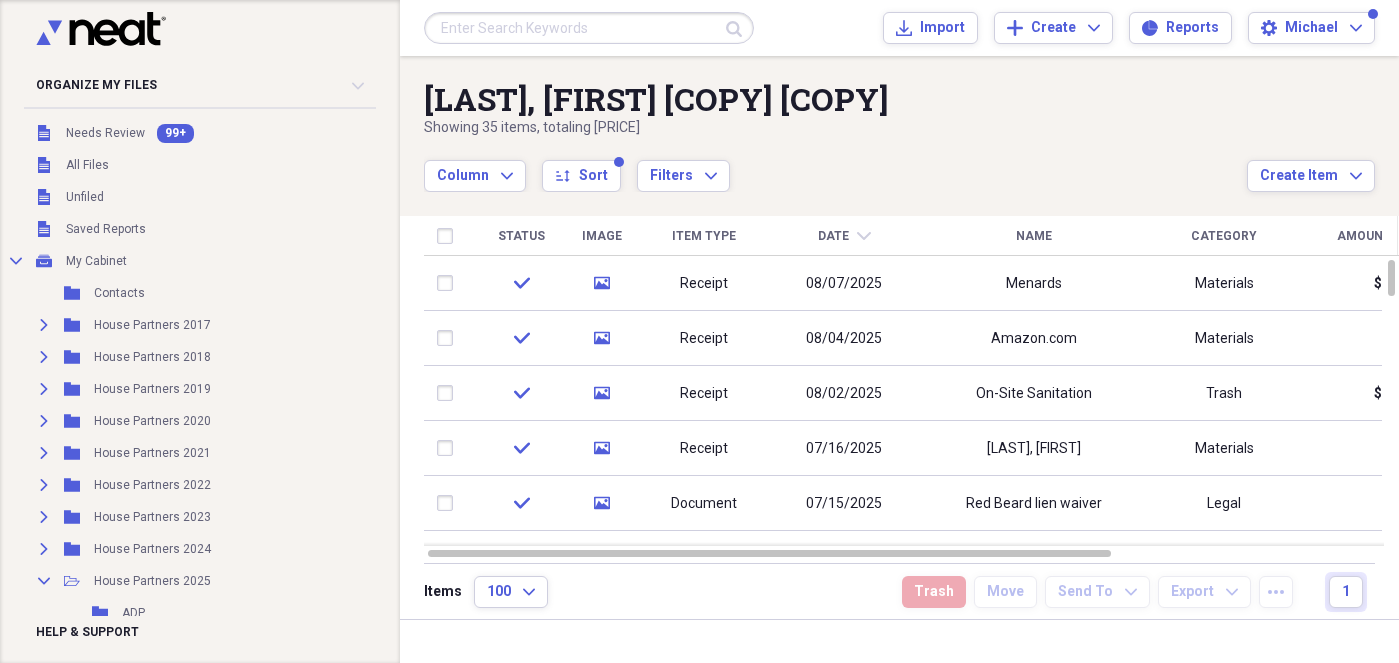 click at bounding box center (589, 28) 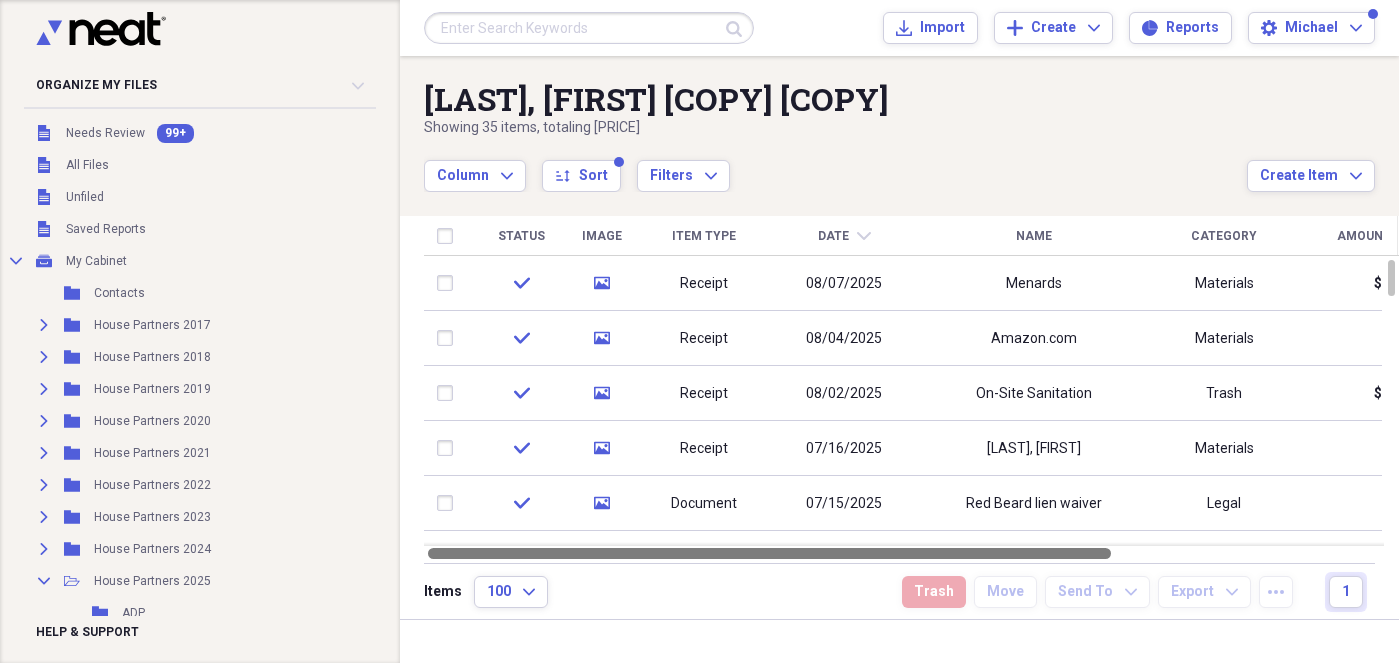 drag, startPoint x: 1103, startPoint y: 551, endPoint x: 678, endPoint y: 549, distance: 425.0047 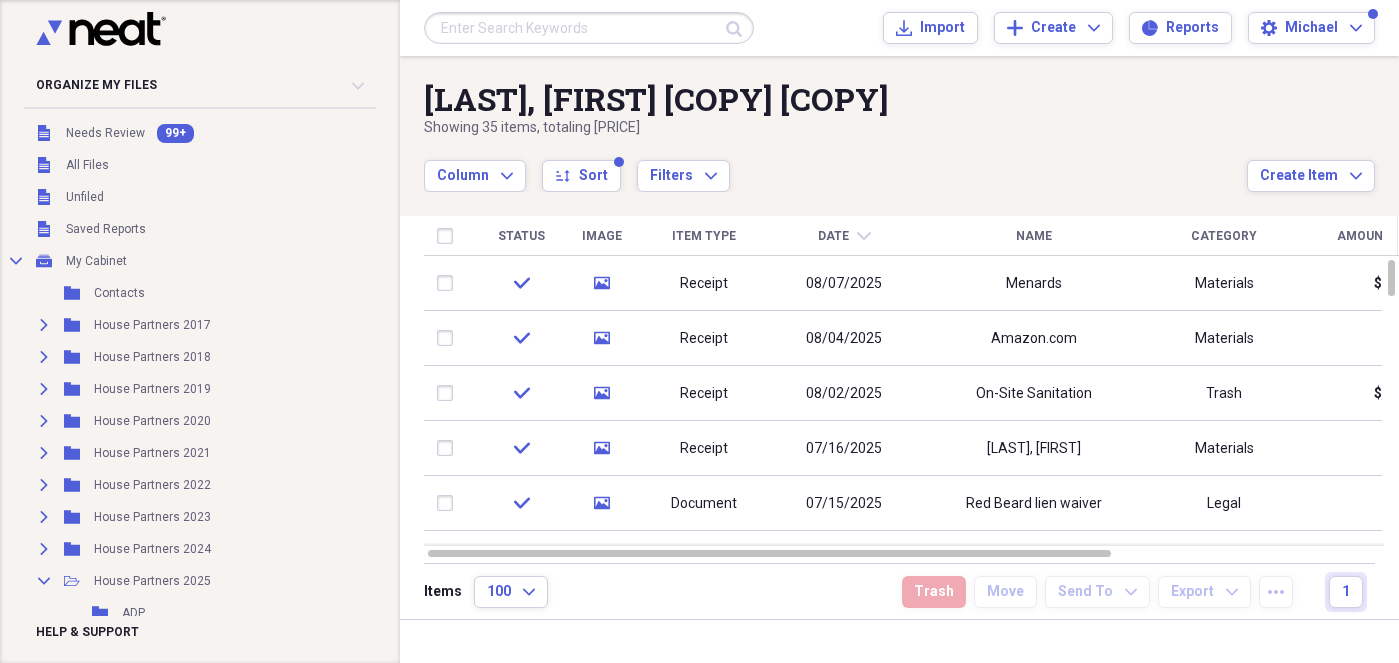 click on "Column Expand sort Sort Filters  Expand" at bounding box center [835, 165] 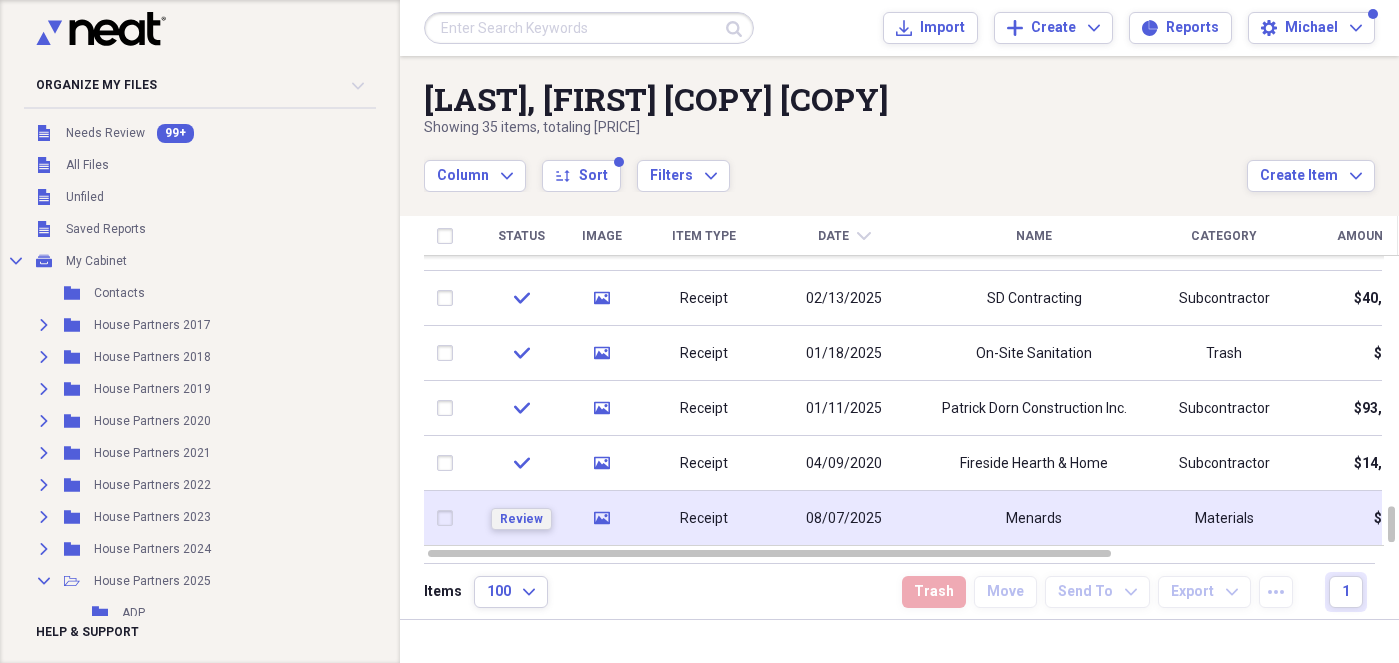click on "Review" at bounding box center [521, 519] 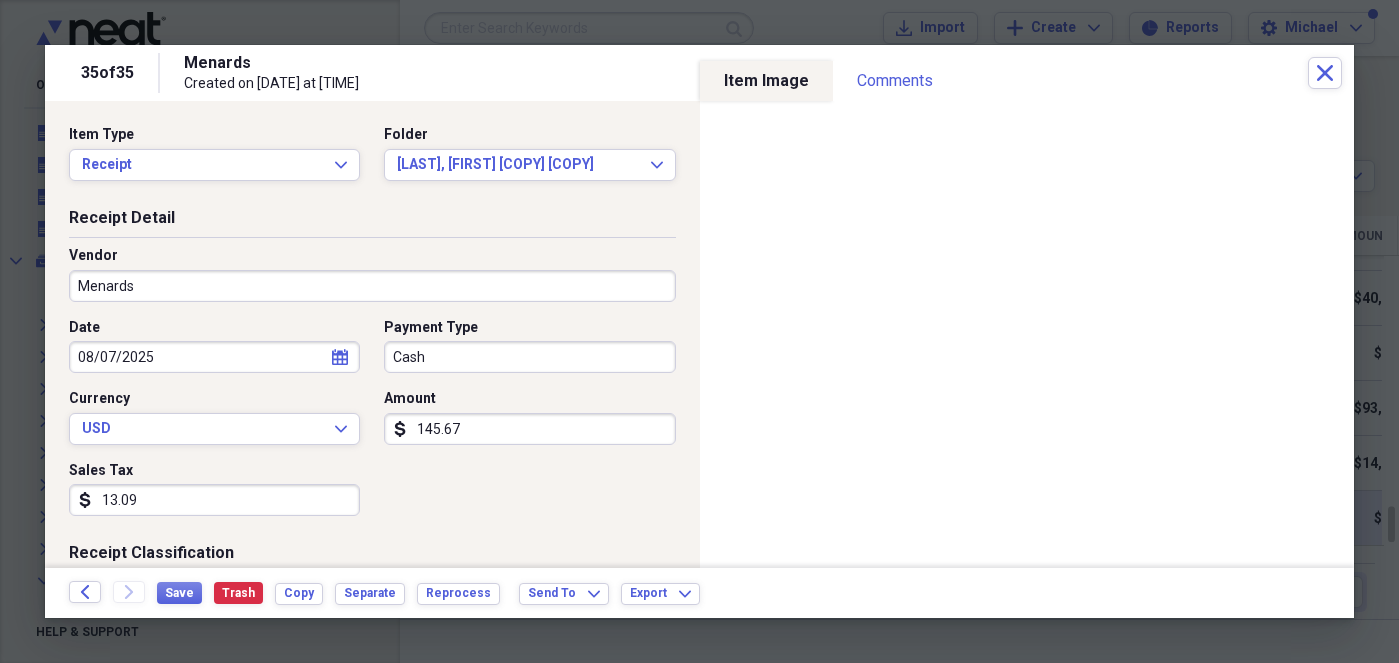 click on "Cash" at bounding box center (529, 357) 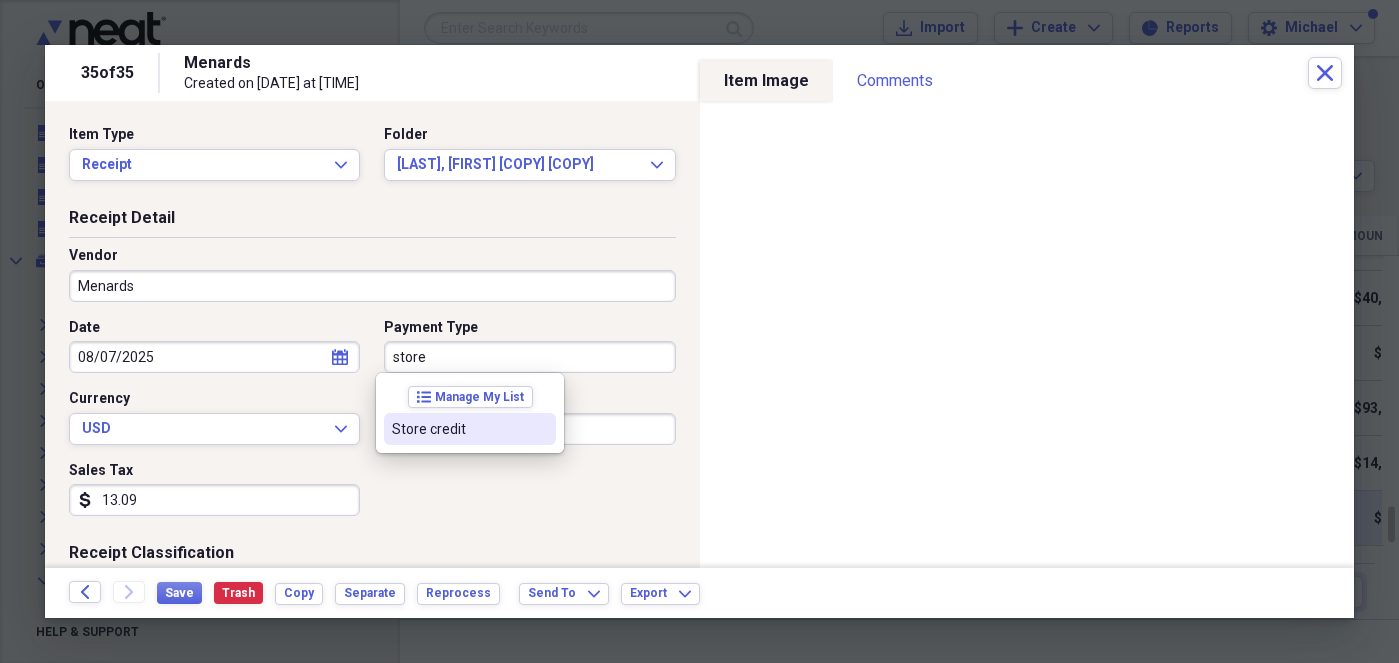 drag, startPoint x: 423, startPoint y: 440, endPoint x: 481, endPoint y: 422, distance: 60.728905 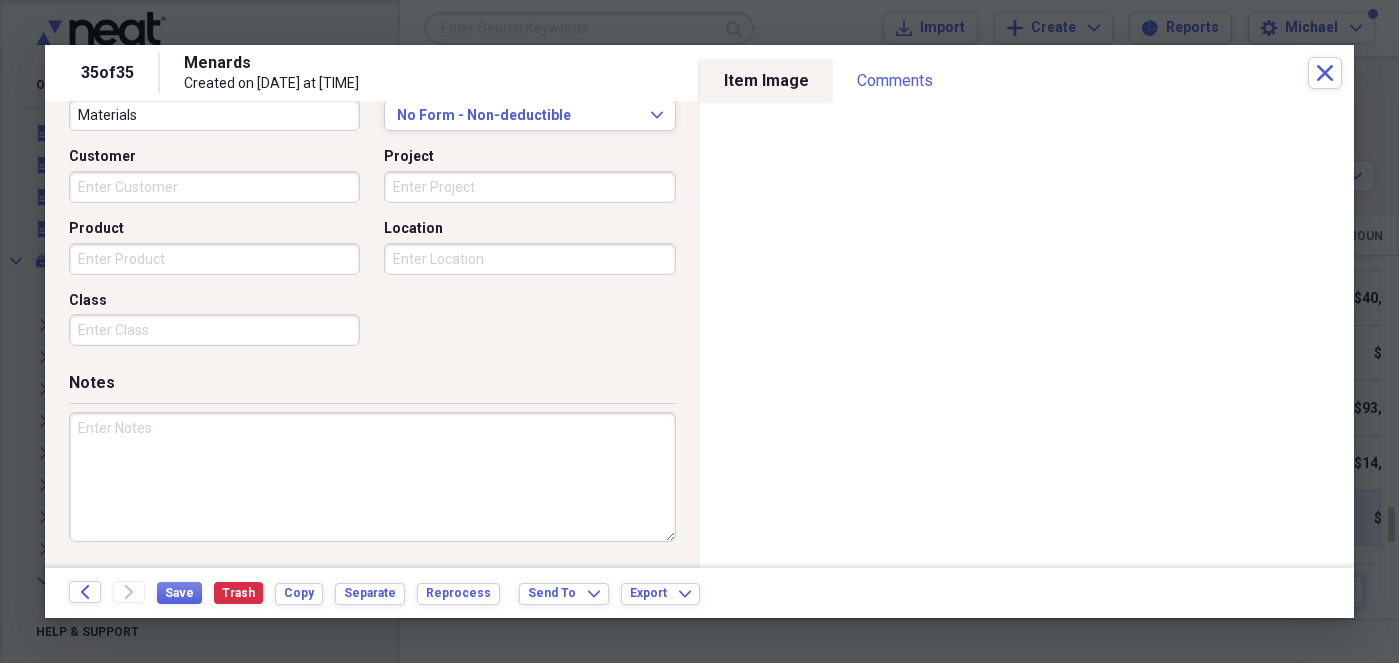 scroll, scrollTop: 0, scrollLeft: 0, axis: both 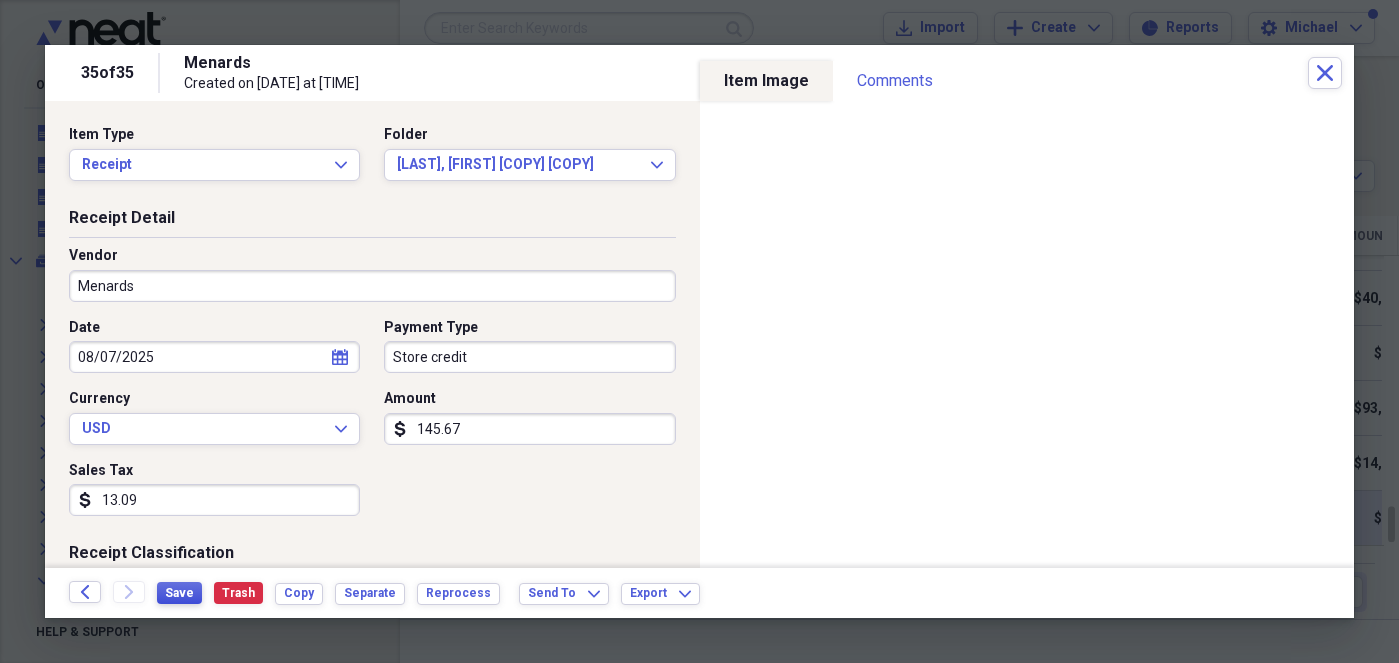 click on "Save" at bounding box center (179, 593) 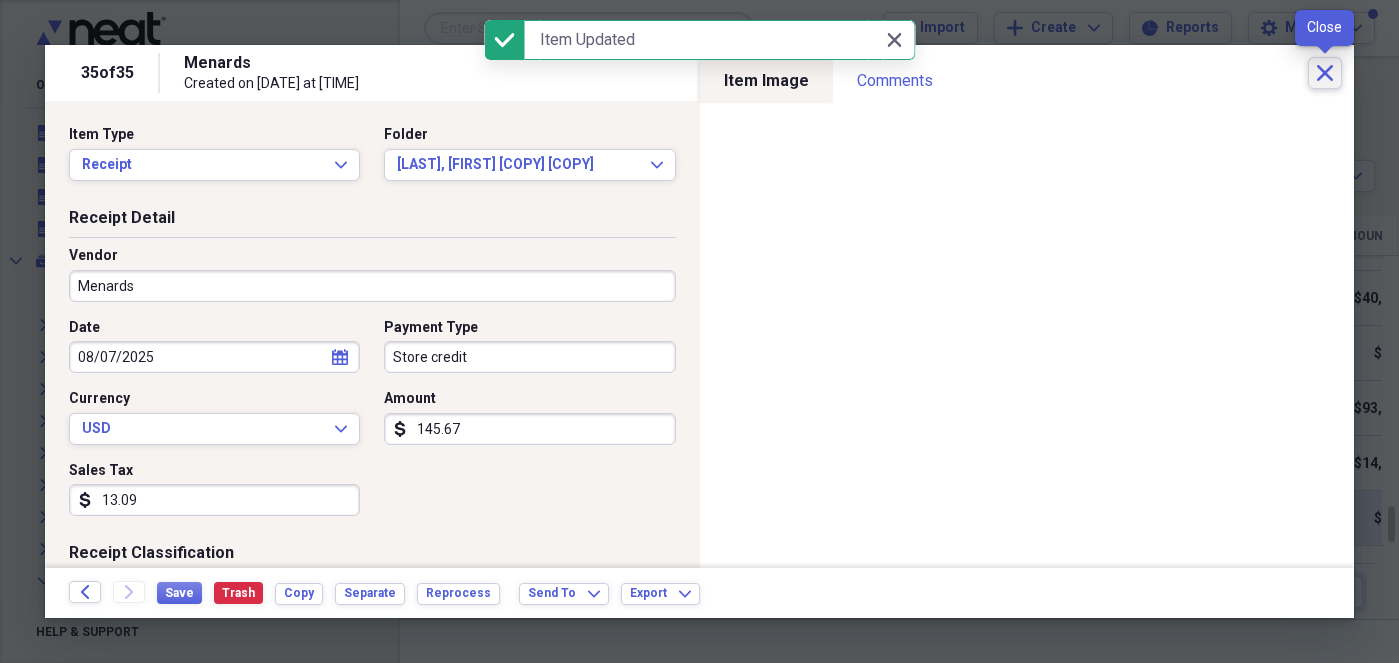 click on "Close" 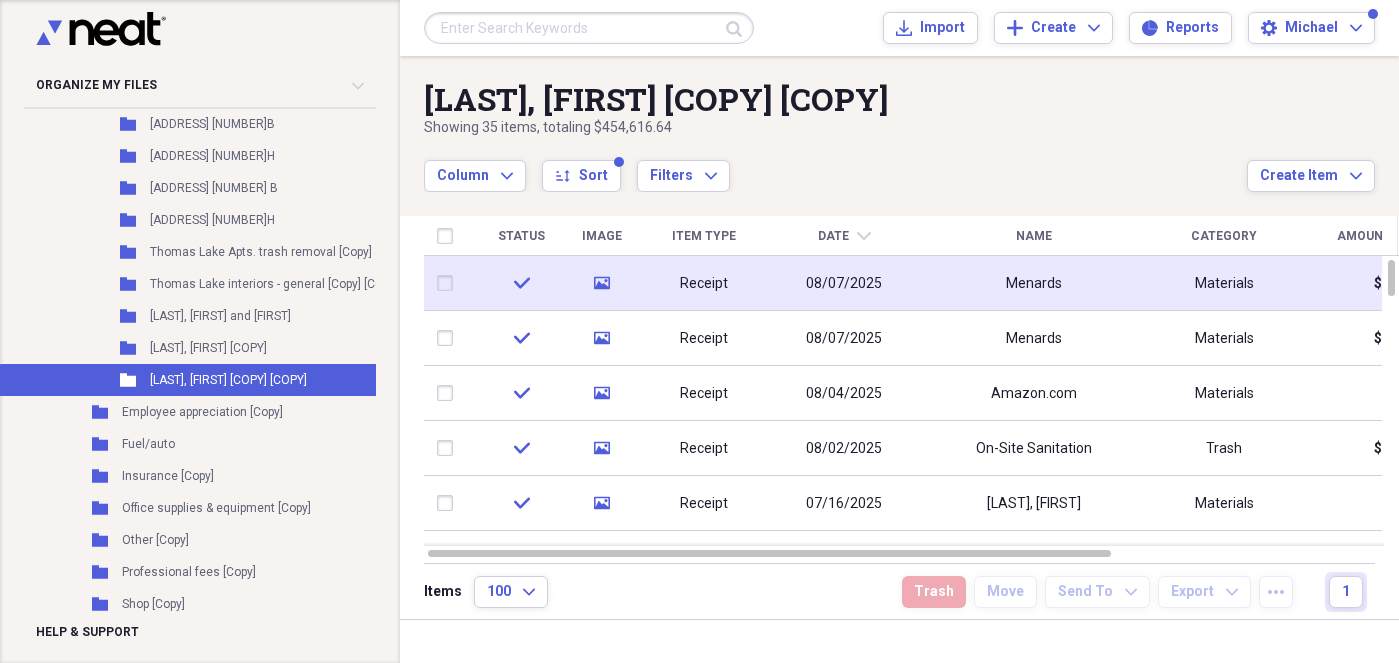 scroll, scrollTop: 2688, scrollLeft: 0, axis: vertical 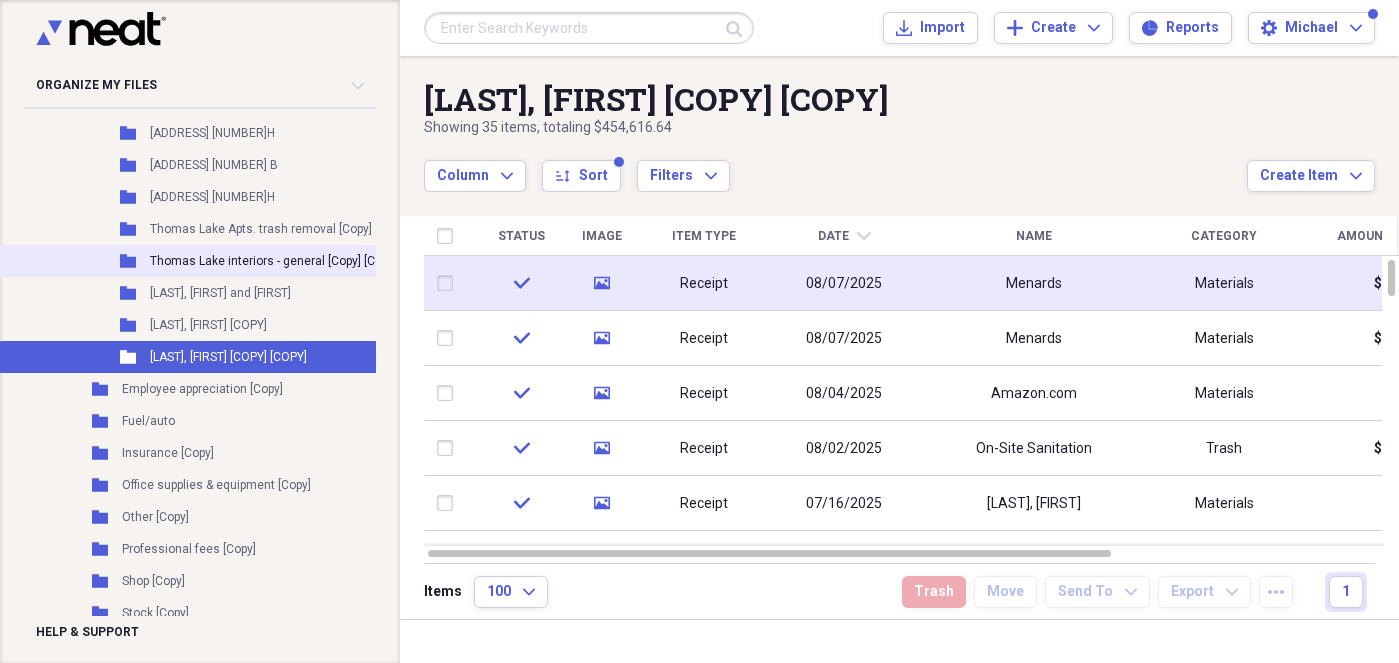 click on "Thomas Lake interiors - general [Copy] [Copy]" at bounding box center (273, 261) 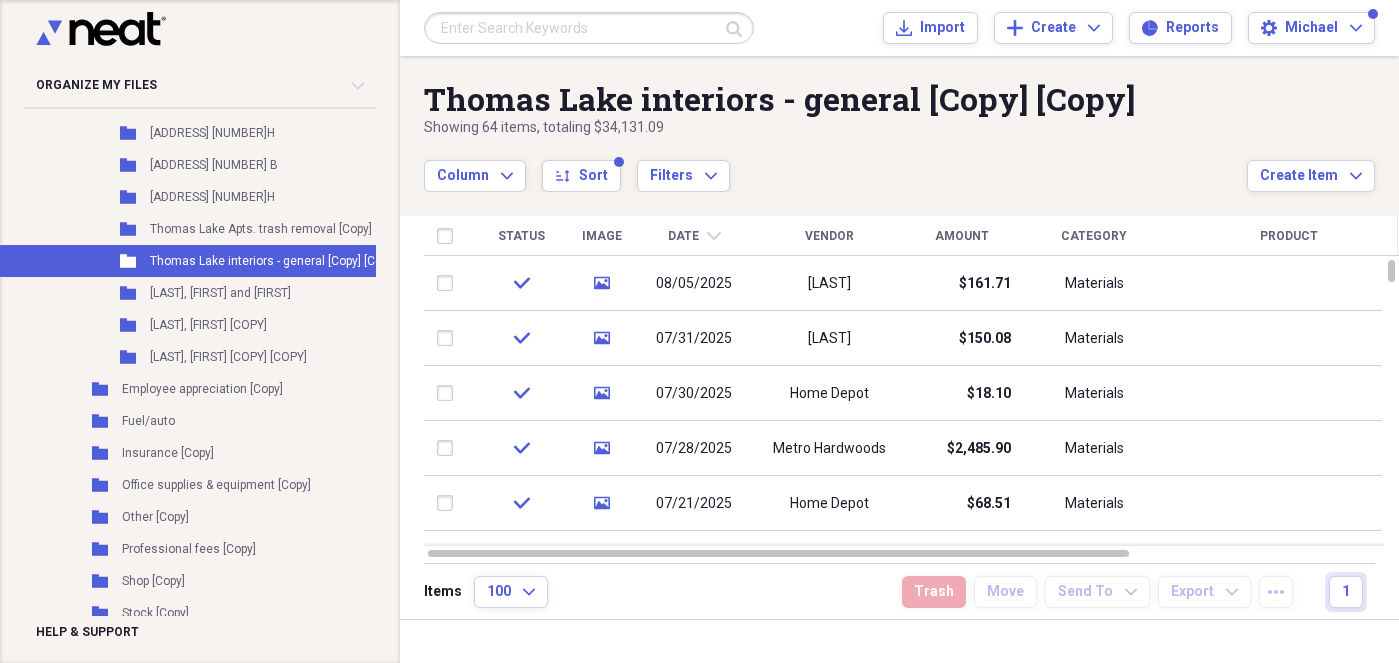 click at bounding box center (589, 28) 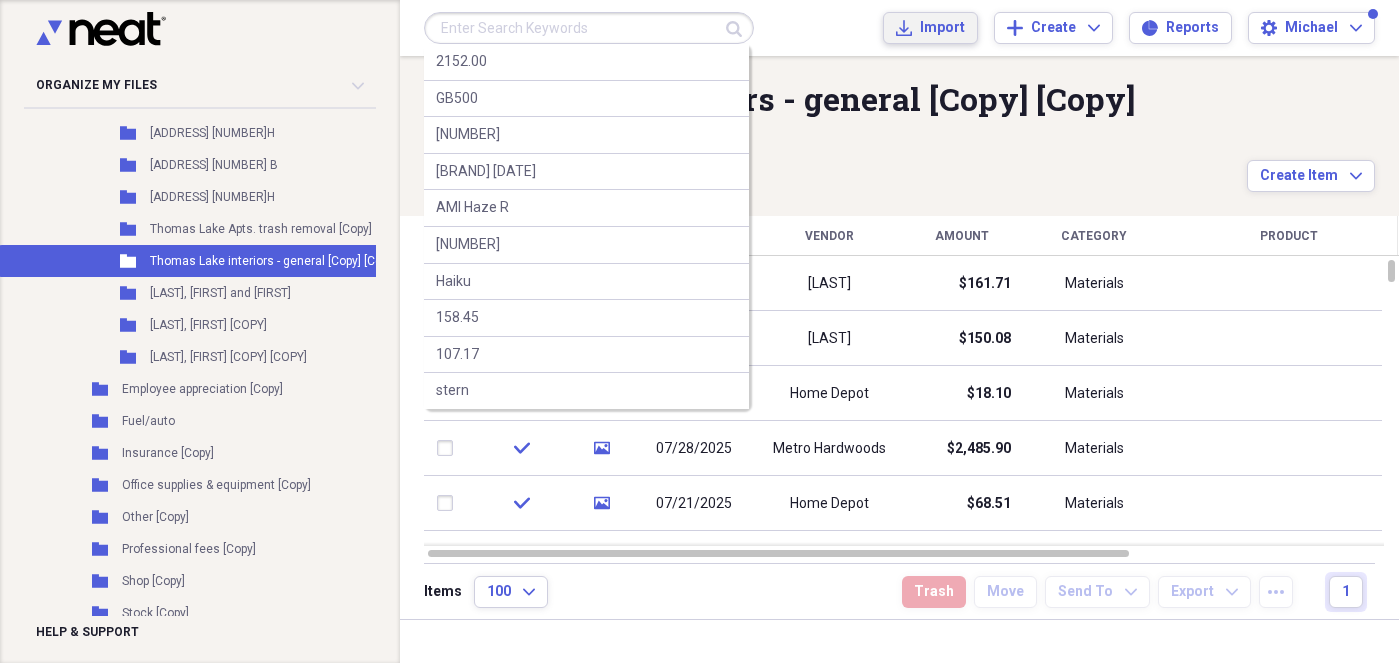 click on "Import" at bounding box center (942, 28) 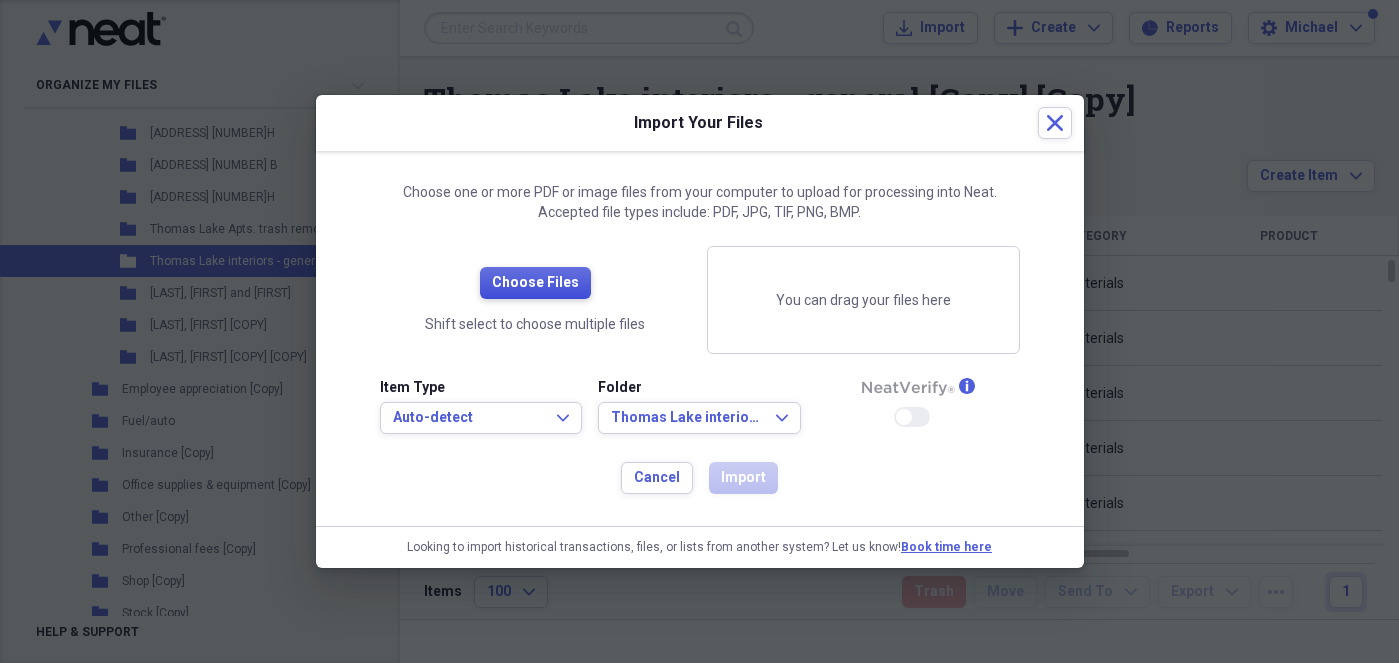 click on "Choose Files" at bounding box center (535, 283) 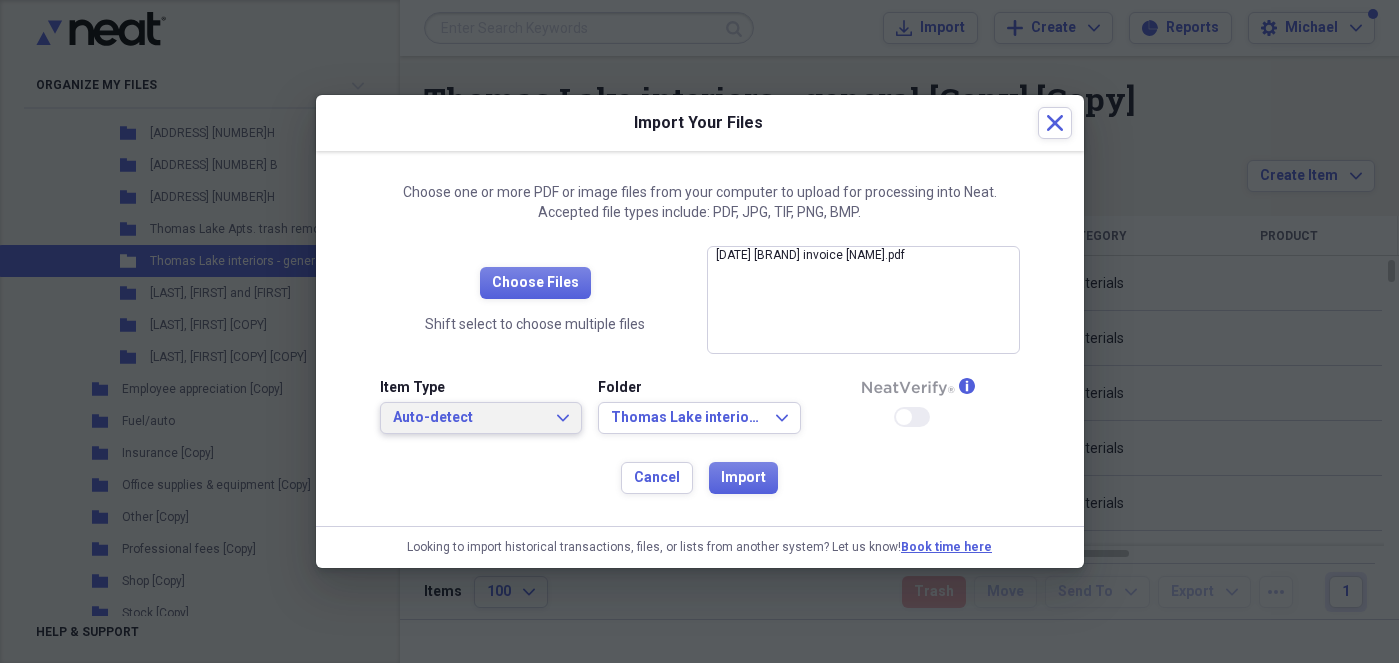 click on "Auto-detect" at bounding box center [469, 418] 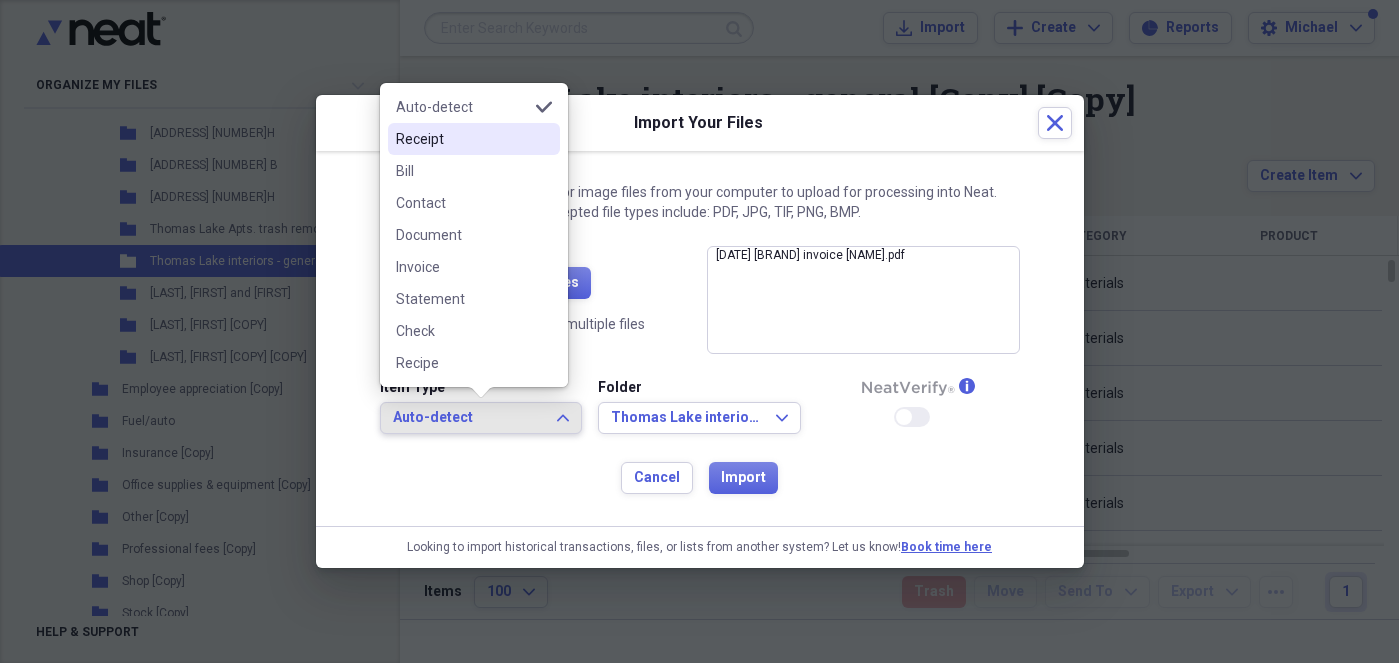 click on "Receipt" at bounding box center (462, 139) 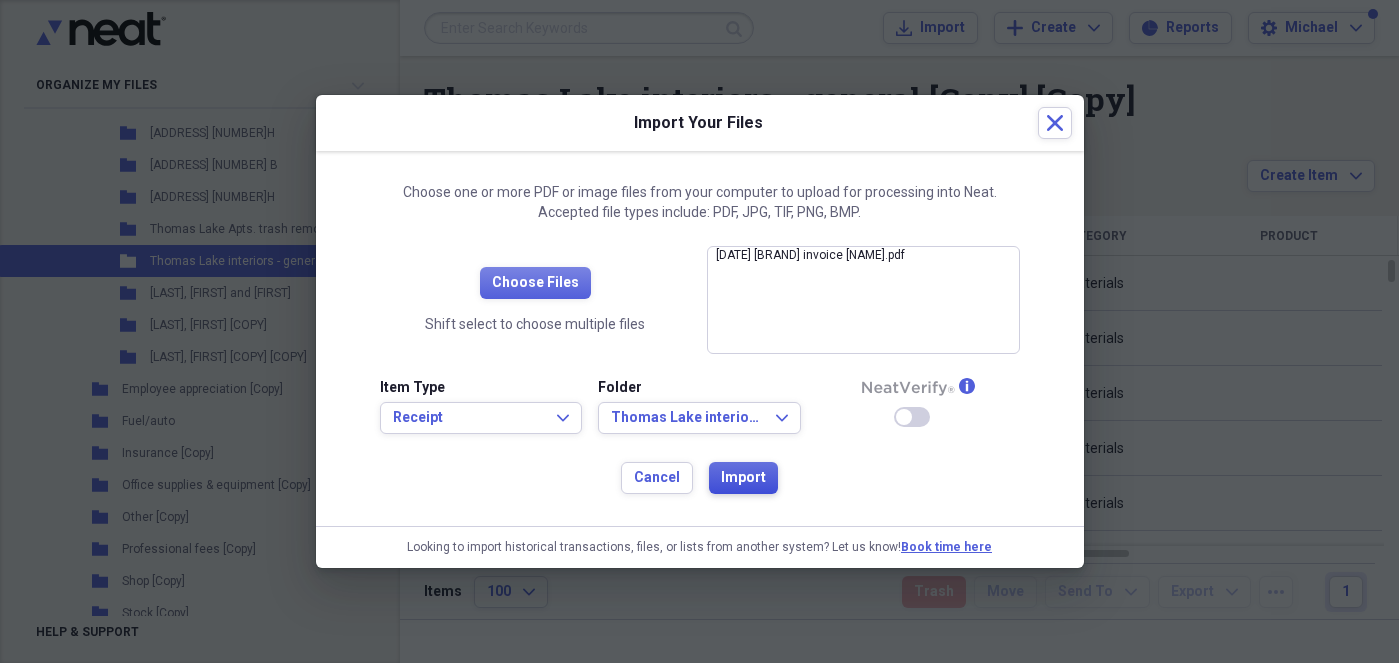 click on "Import" at bounding box center (743, 478) 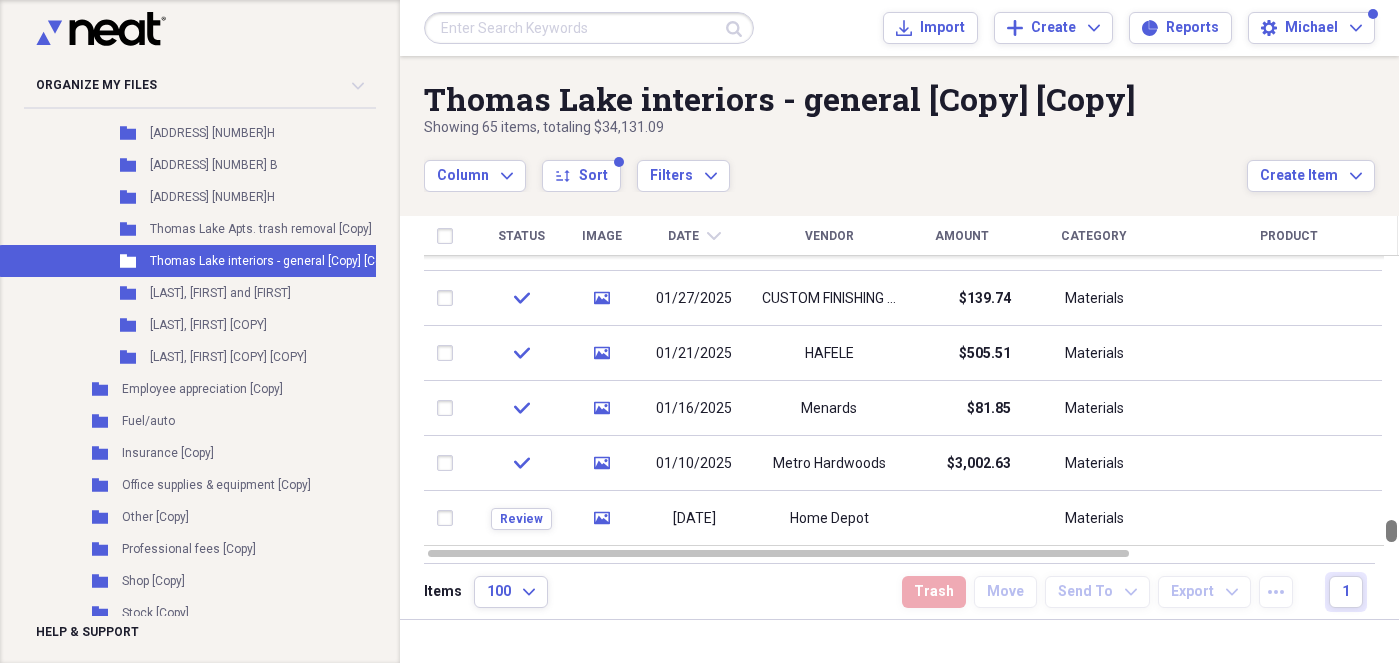 drag, startPoint x: 1394, startPoint y: 275, endPoint x: 1388, endPoint y: 601, distance: 326.0552 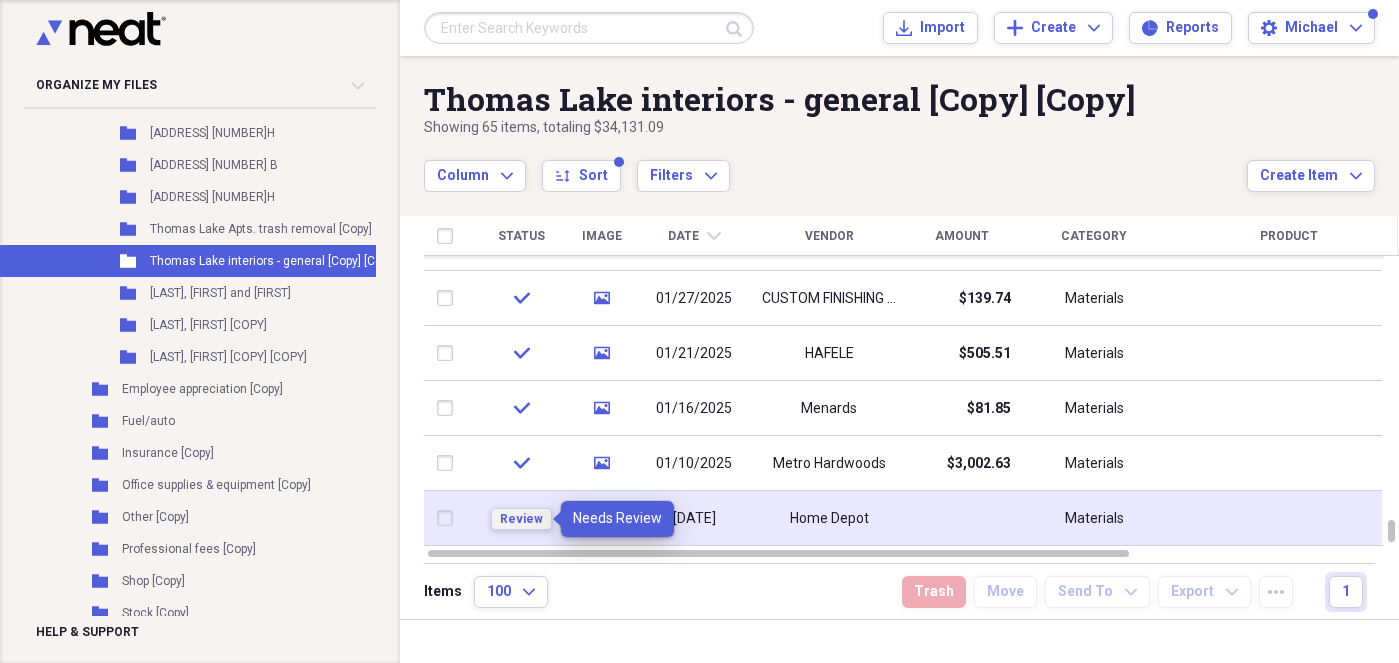 click on "Review" at bounding box center (521, 519) 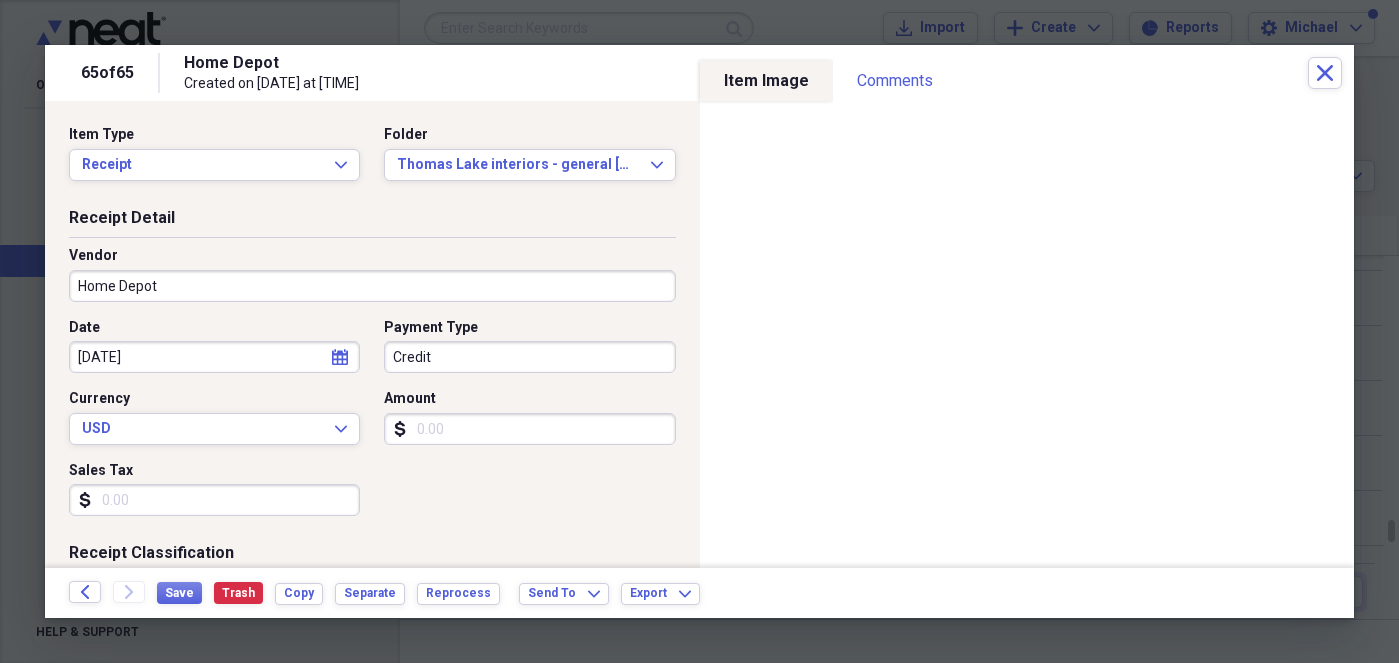 click on "Credit" at bounding box center [529, 357] 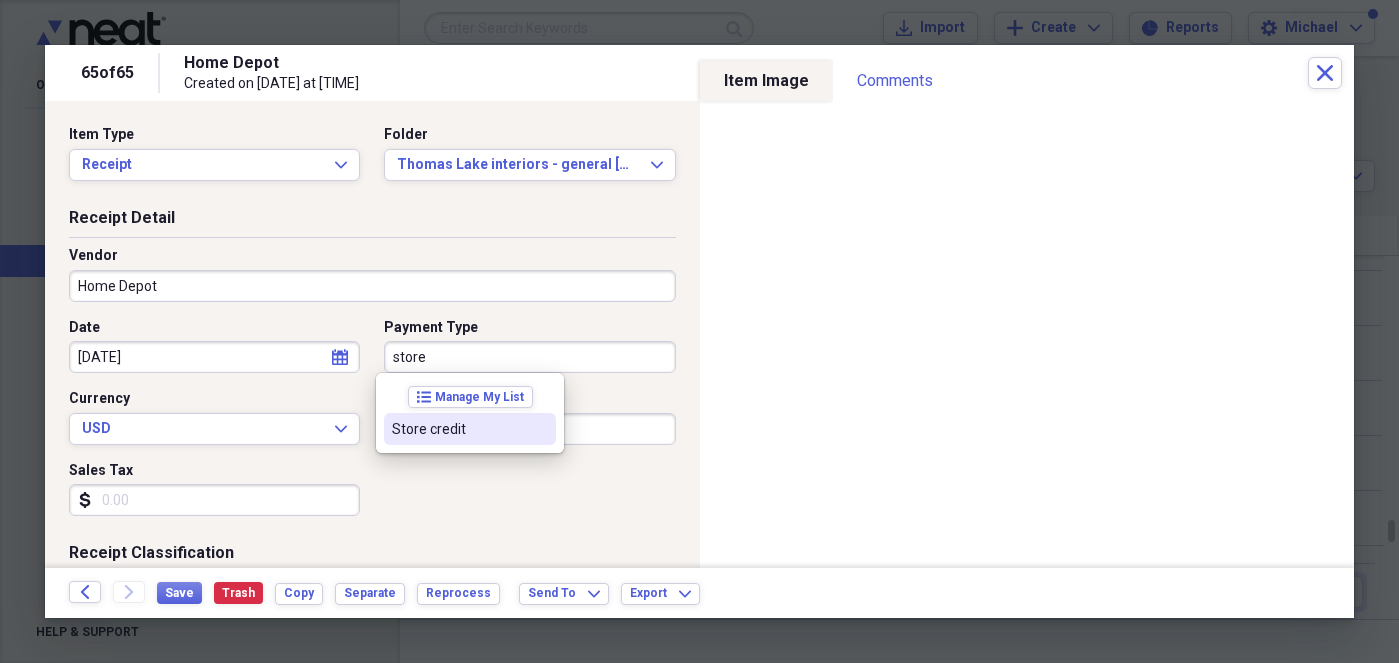 click on "Store credit" at bounding box center (458, 429) 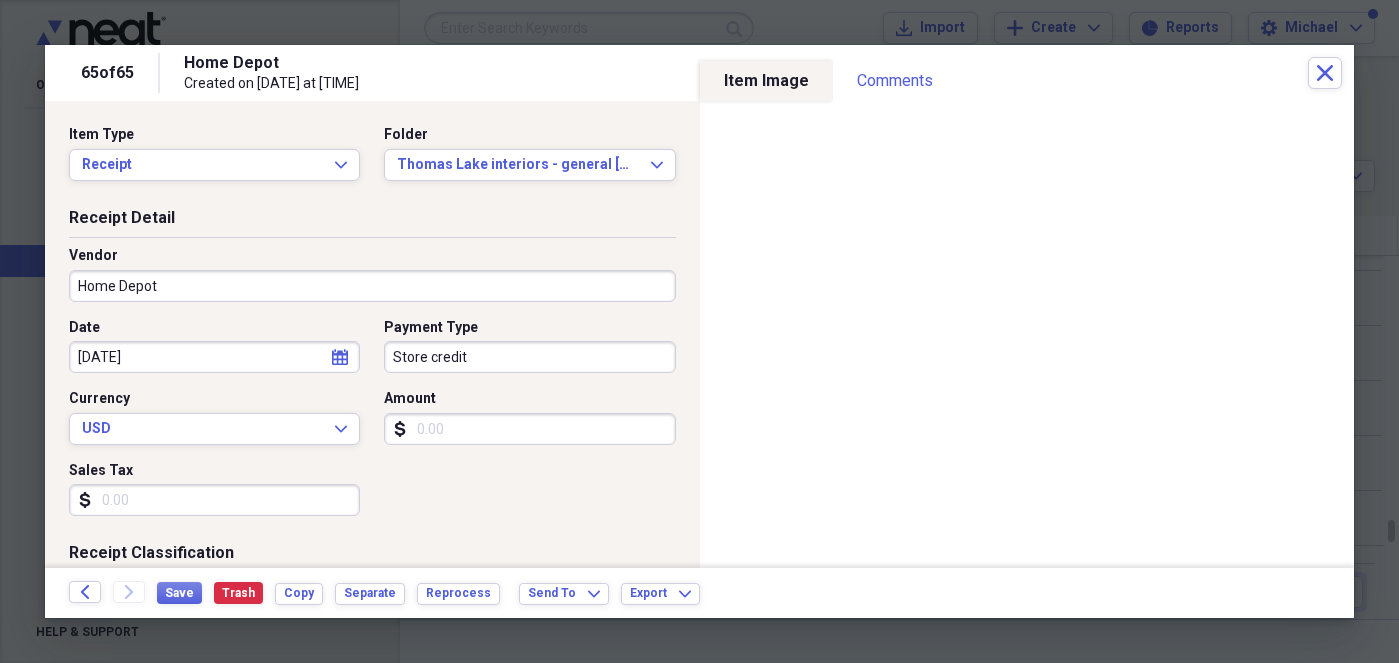 click on "Amount" at bounding box center (529, 429) 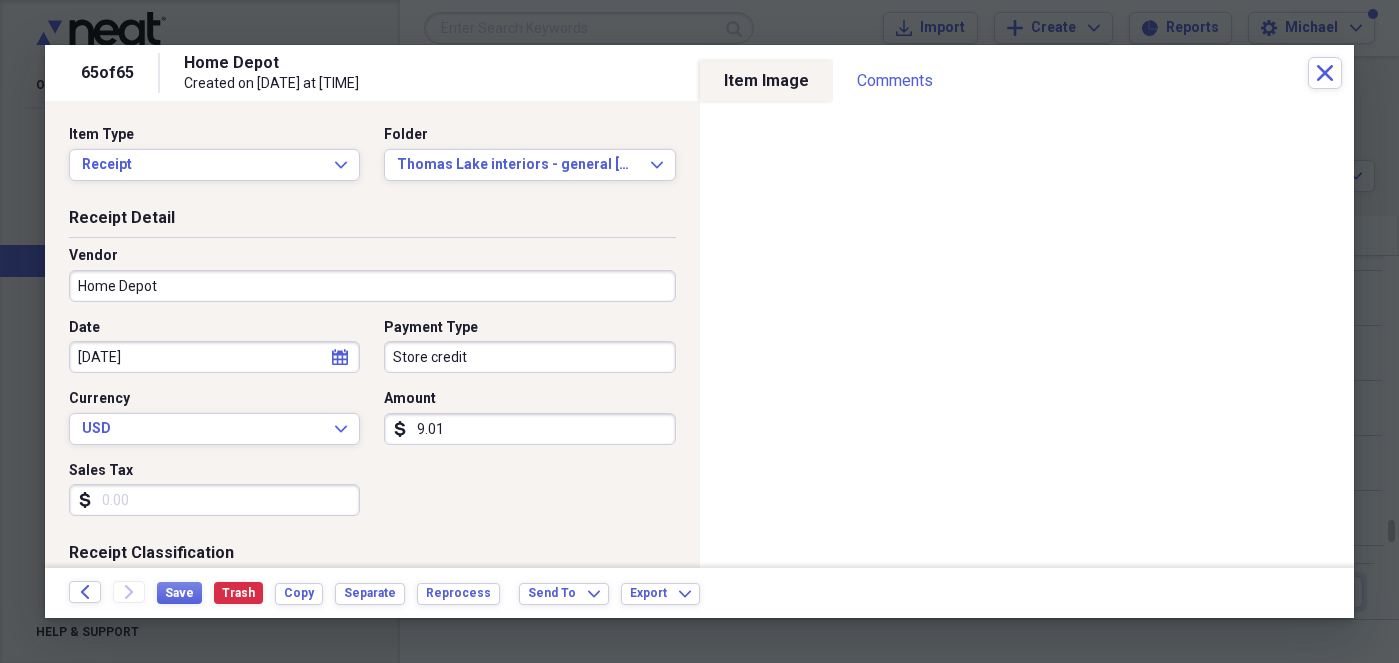 type on "90.18" 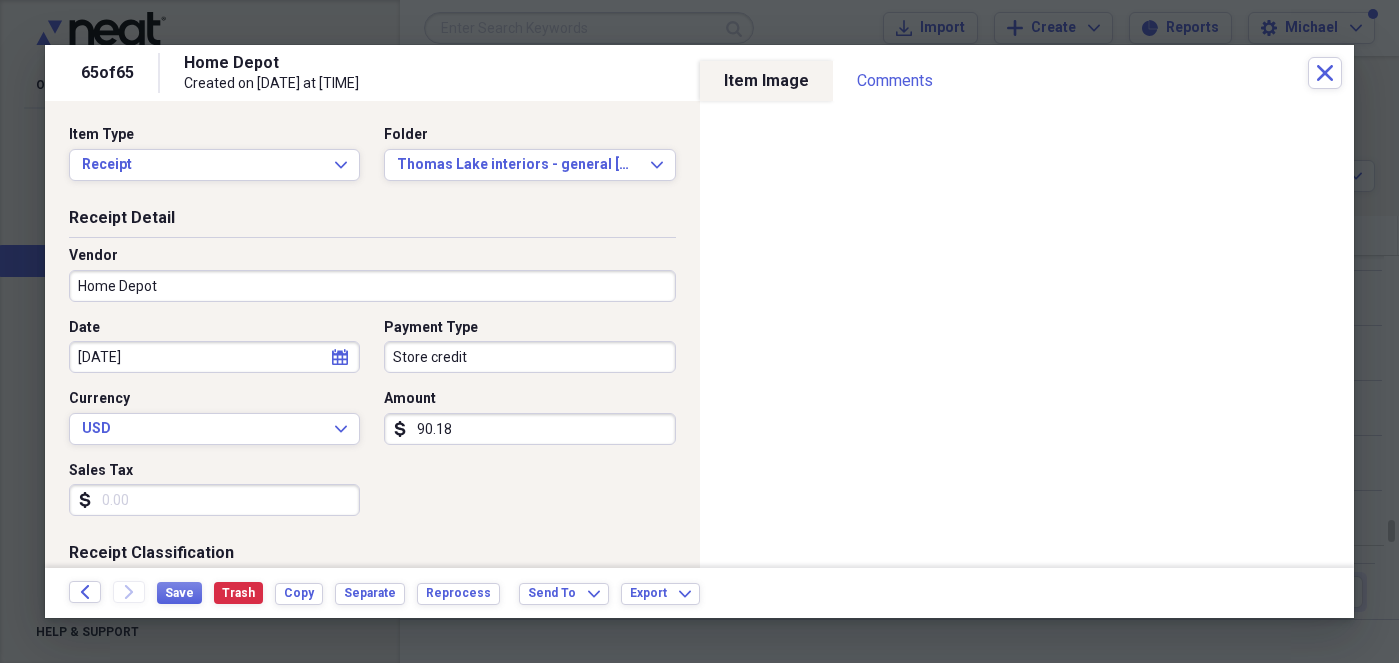 click on "Sales Tax" at bounding box center [214, 500] 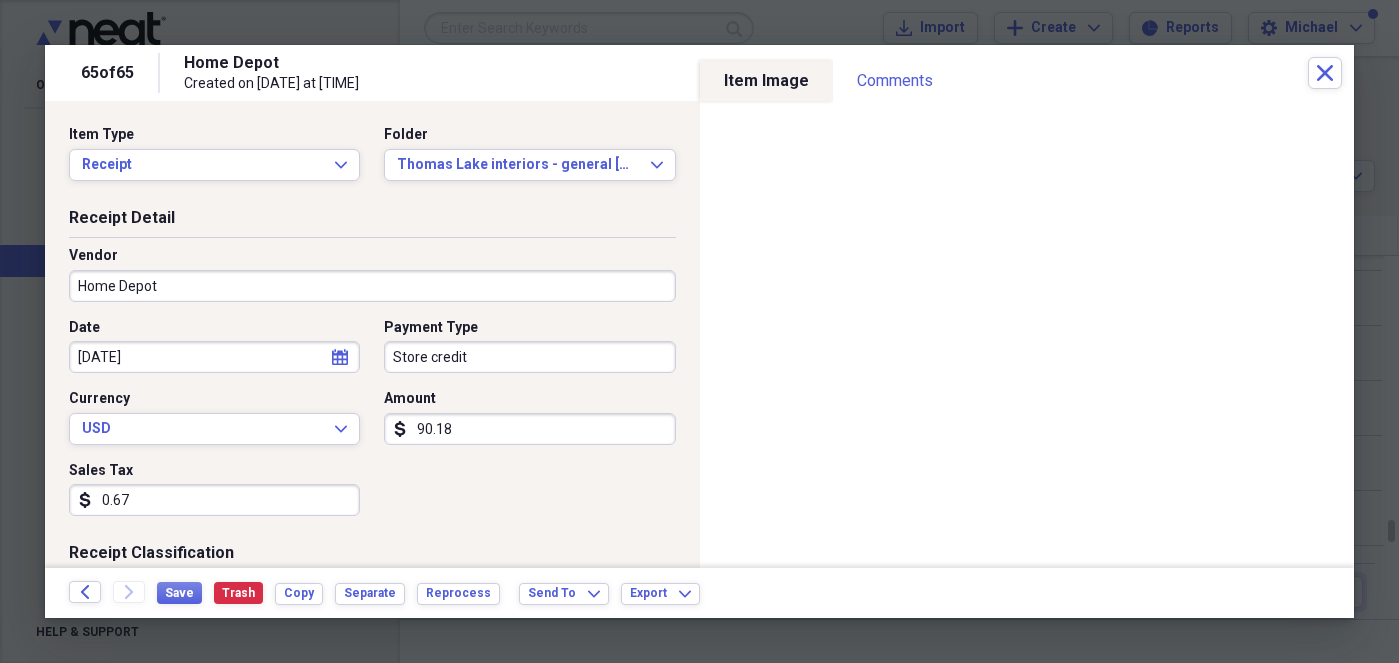 type on "6.78" 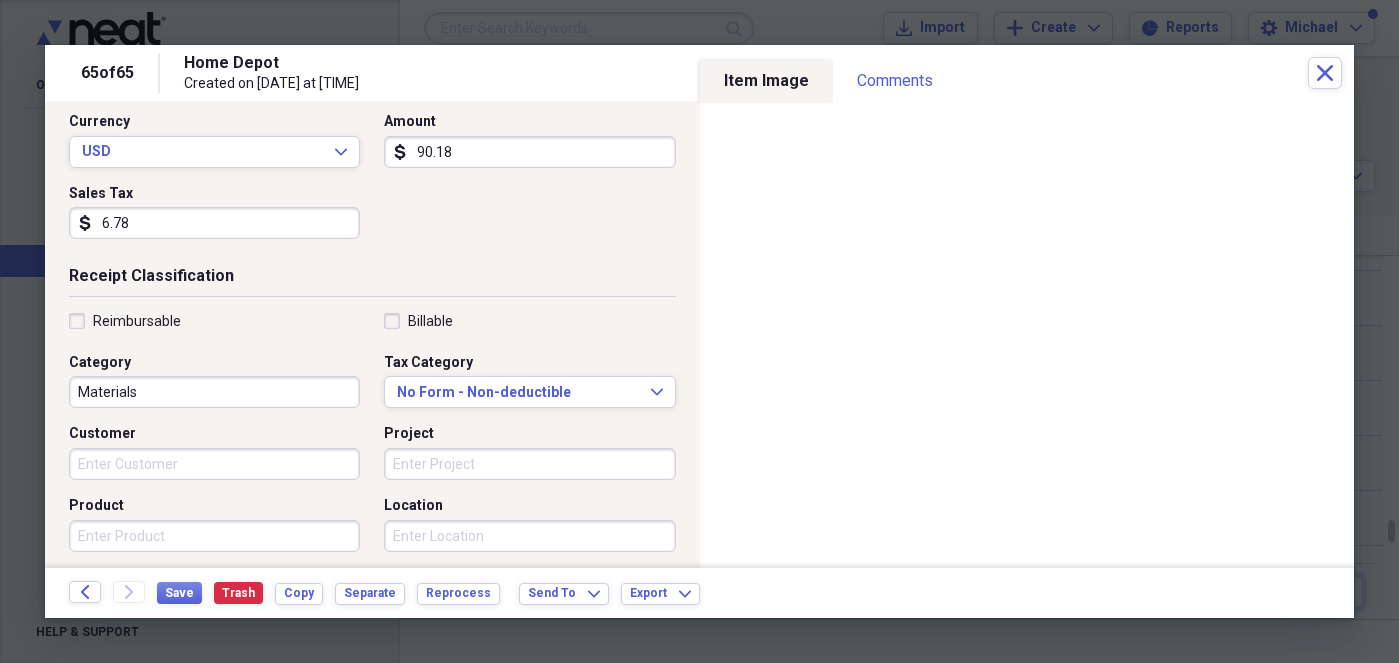 scroll, scrollTop: 342, scrollLeft: 0, axis: vertical 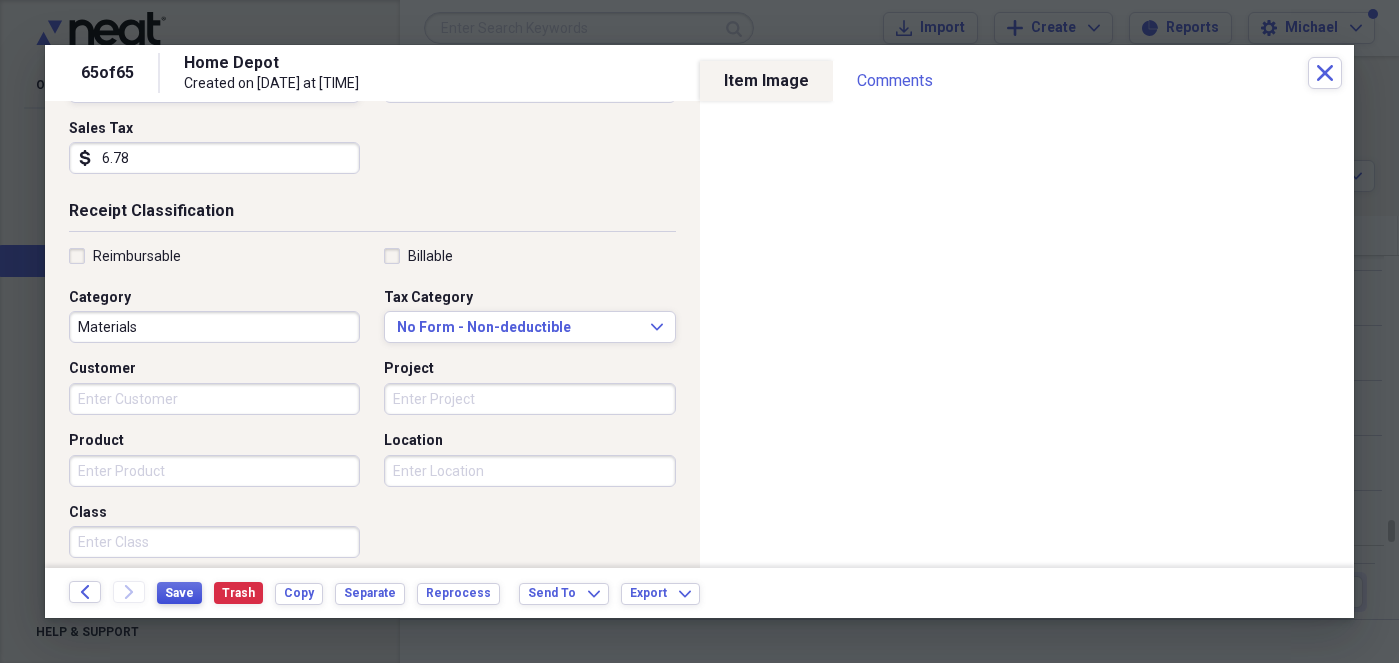 click on "Save" at bounding box center (179, 593) 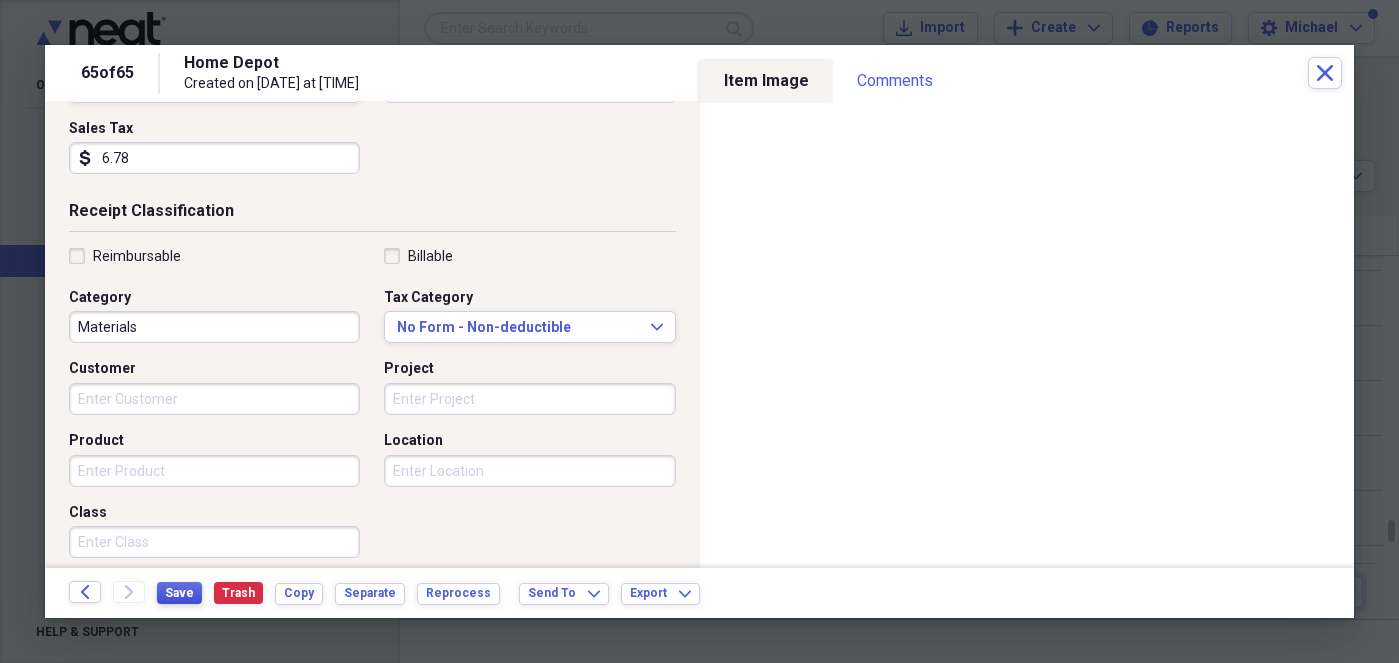 click on "Save" at bounding box center [179, 593] 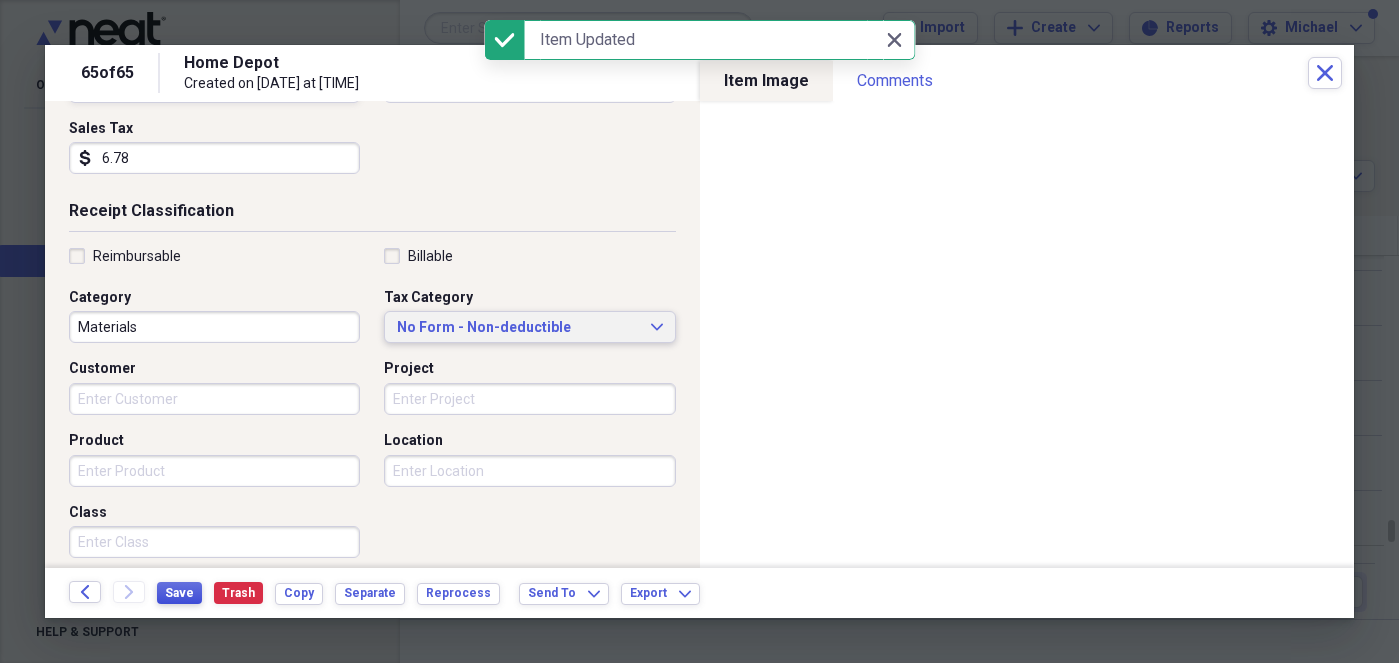 scroll, scrollTop: 0, scrollLeft: 0, axis: both 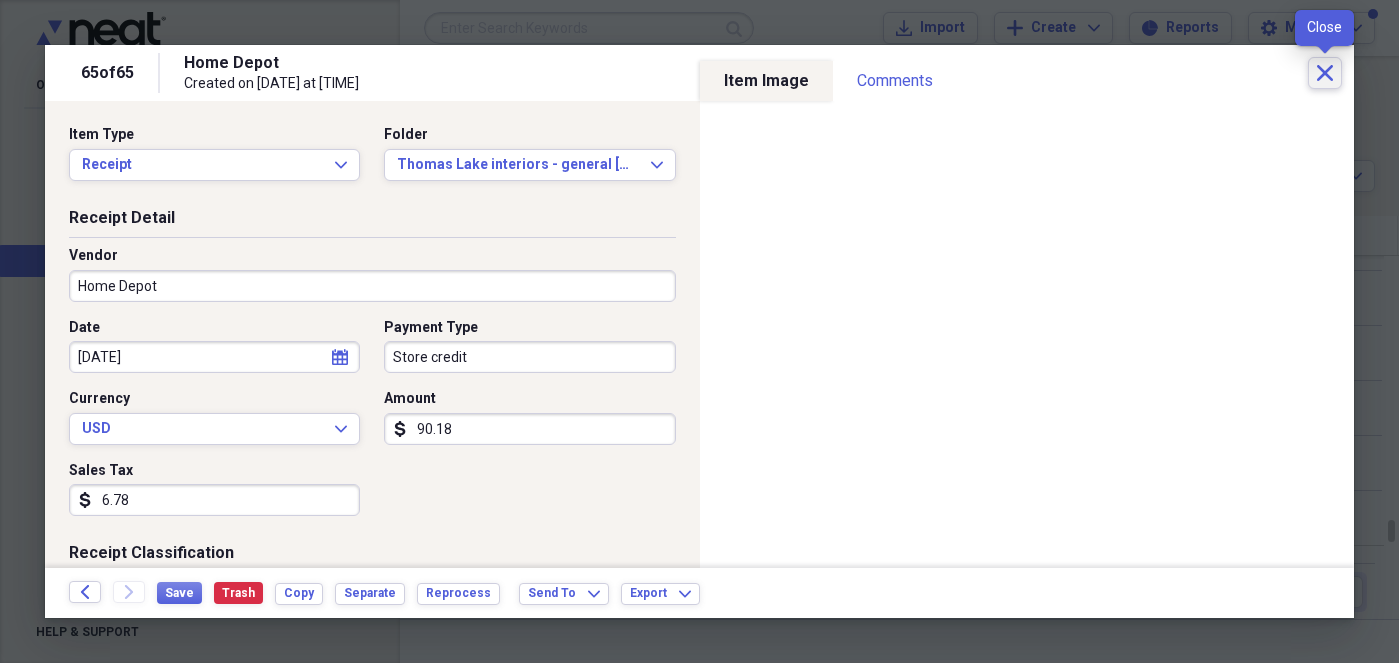 click on "Close" at bounding box center (1325, 73) 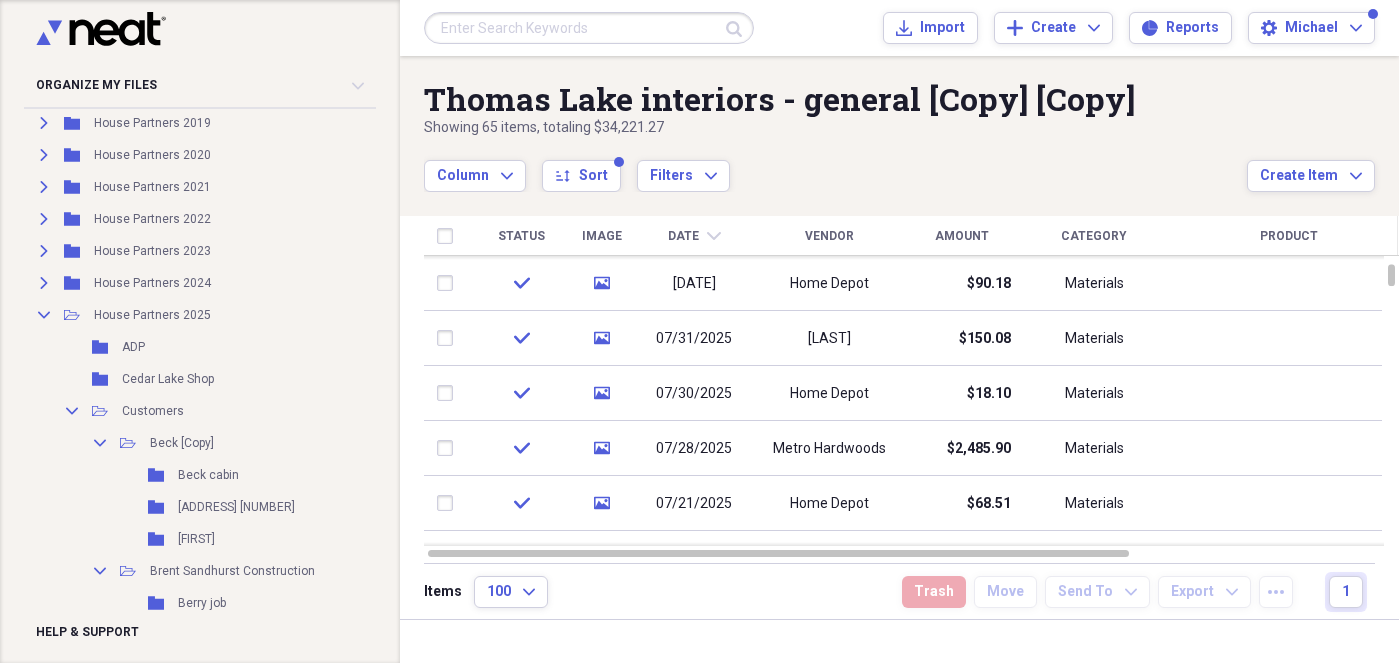 scroll, scrollTop: 0, scrollLeft: 0, axis: both 